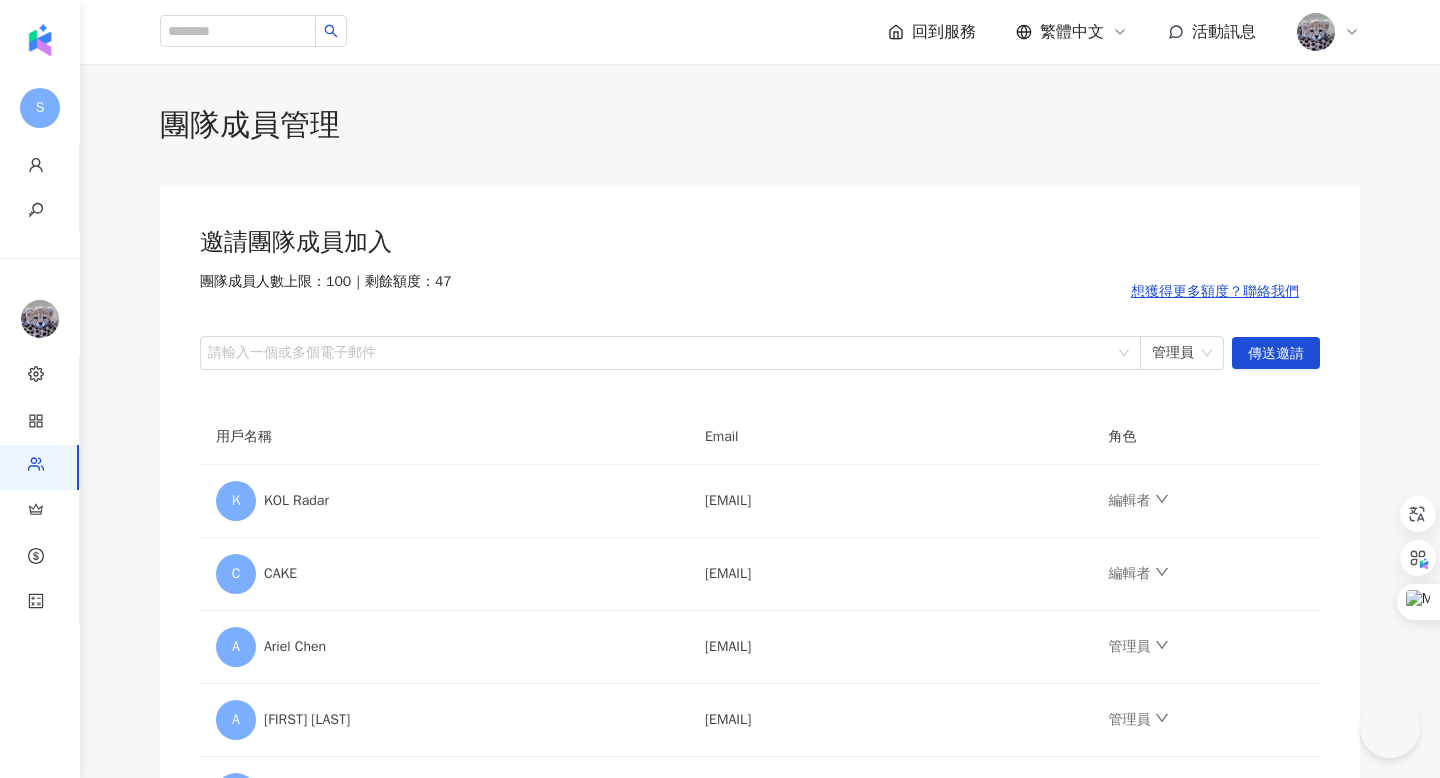 scroll, scrollTop: 0, scrollLeft: 0, axis: both 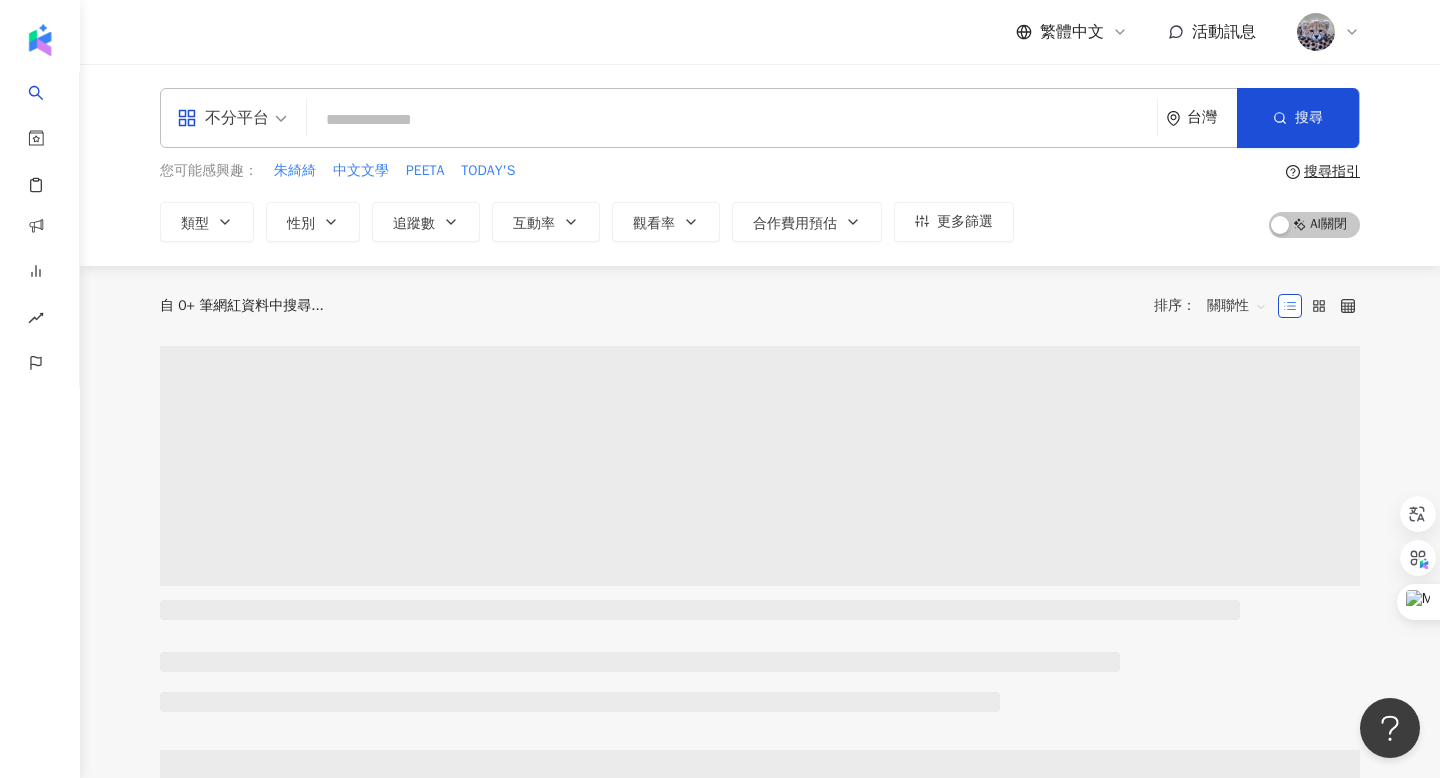 click at bounding box center (732, 120) 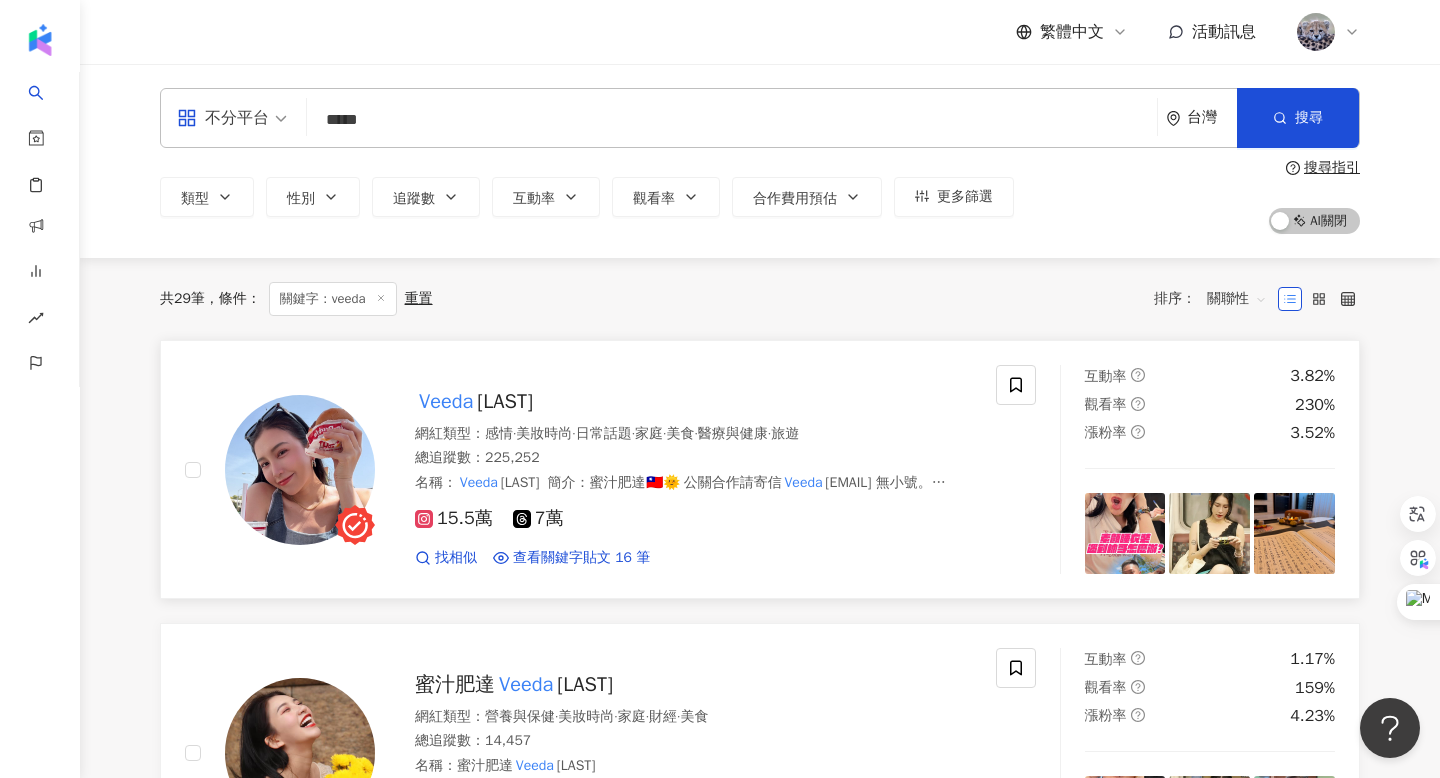 click on "[LAST]" at bounding box center [505, 401] 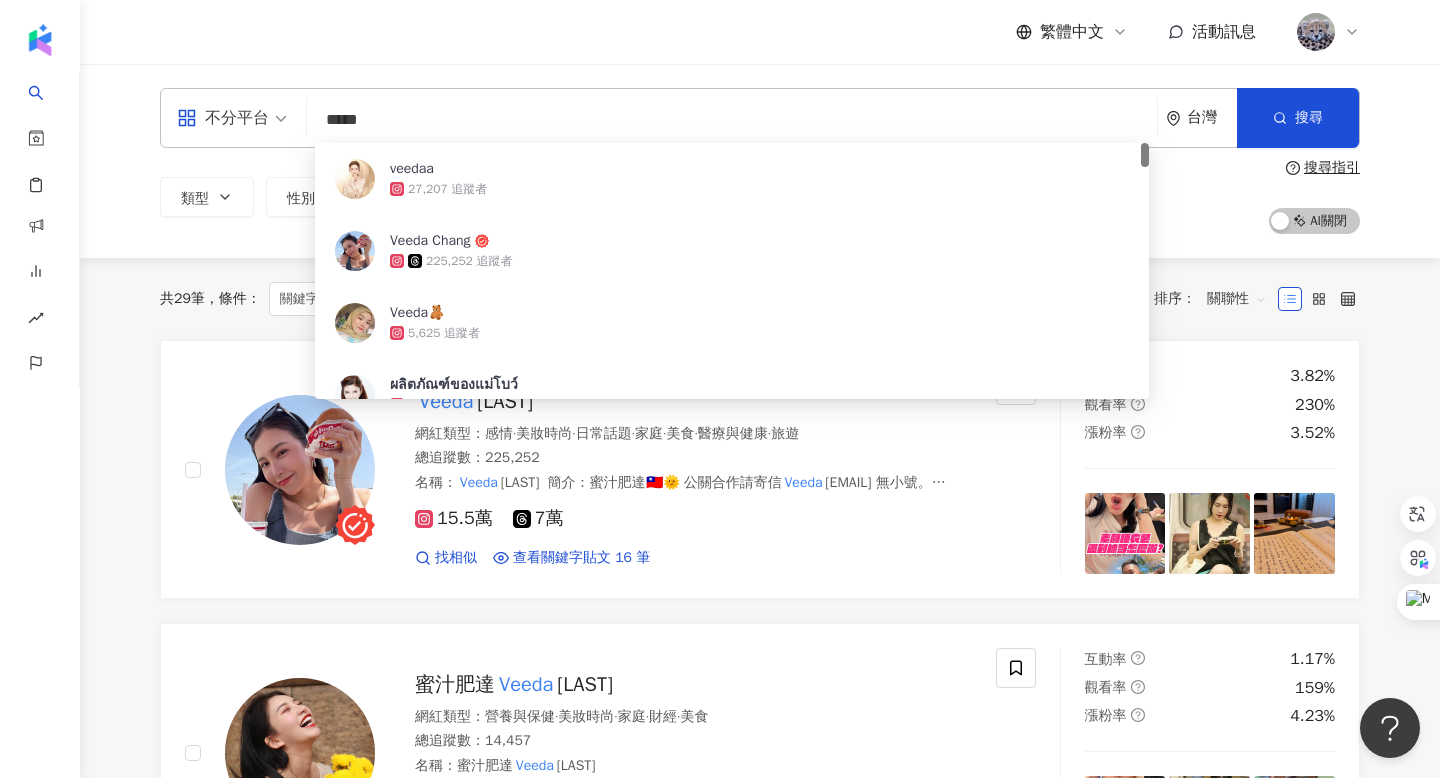 drag, startPoint x: 415, startPoint y: 127, endPoint x: 304, endPoint y: 116, distance: 111.54372 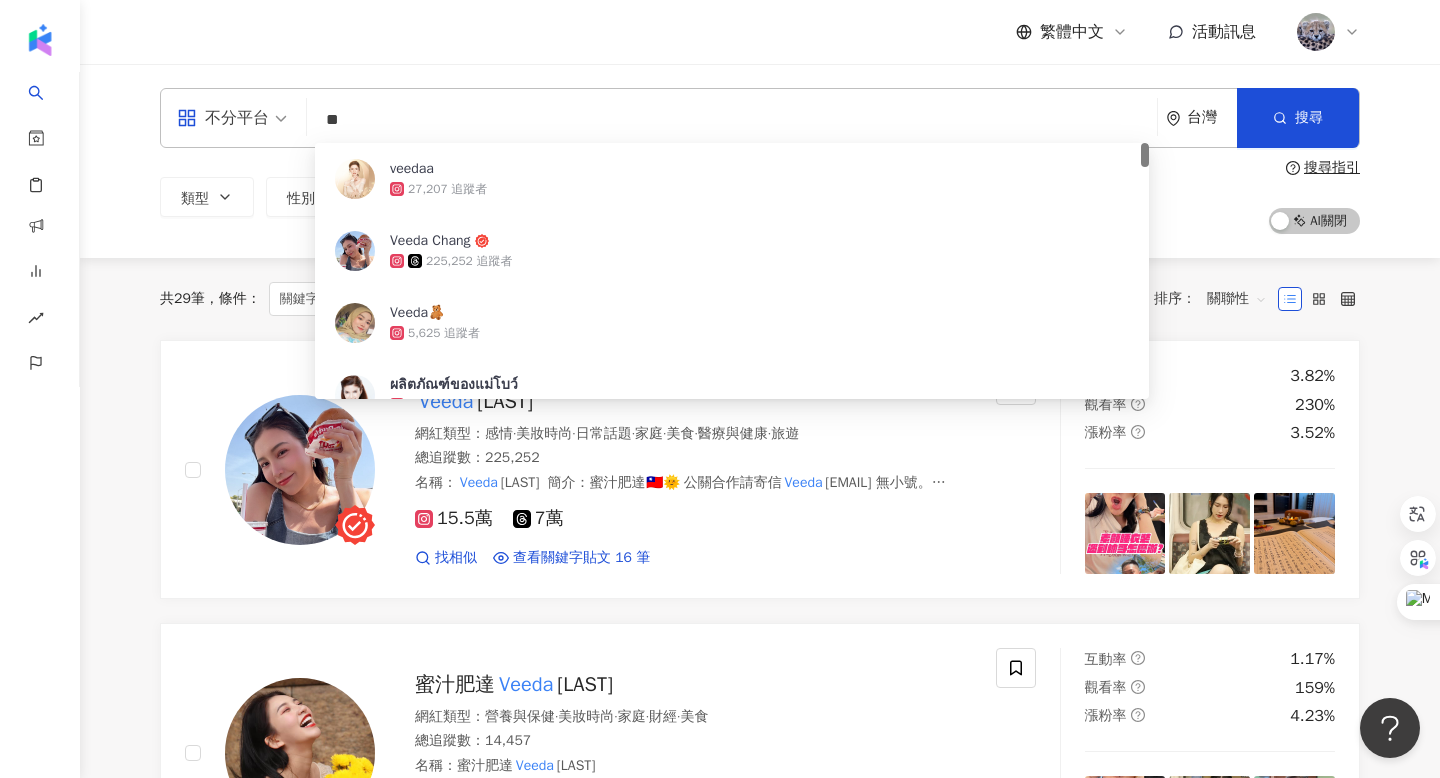 type on "*" 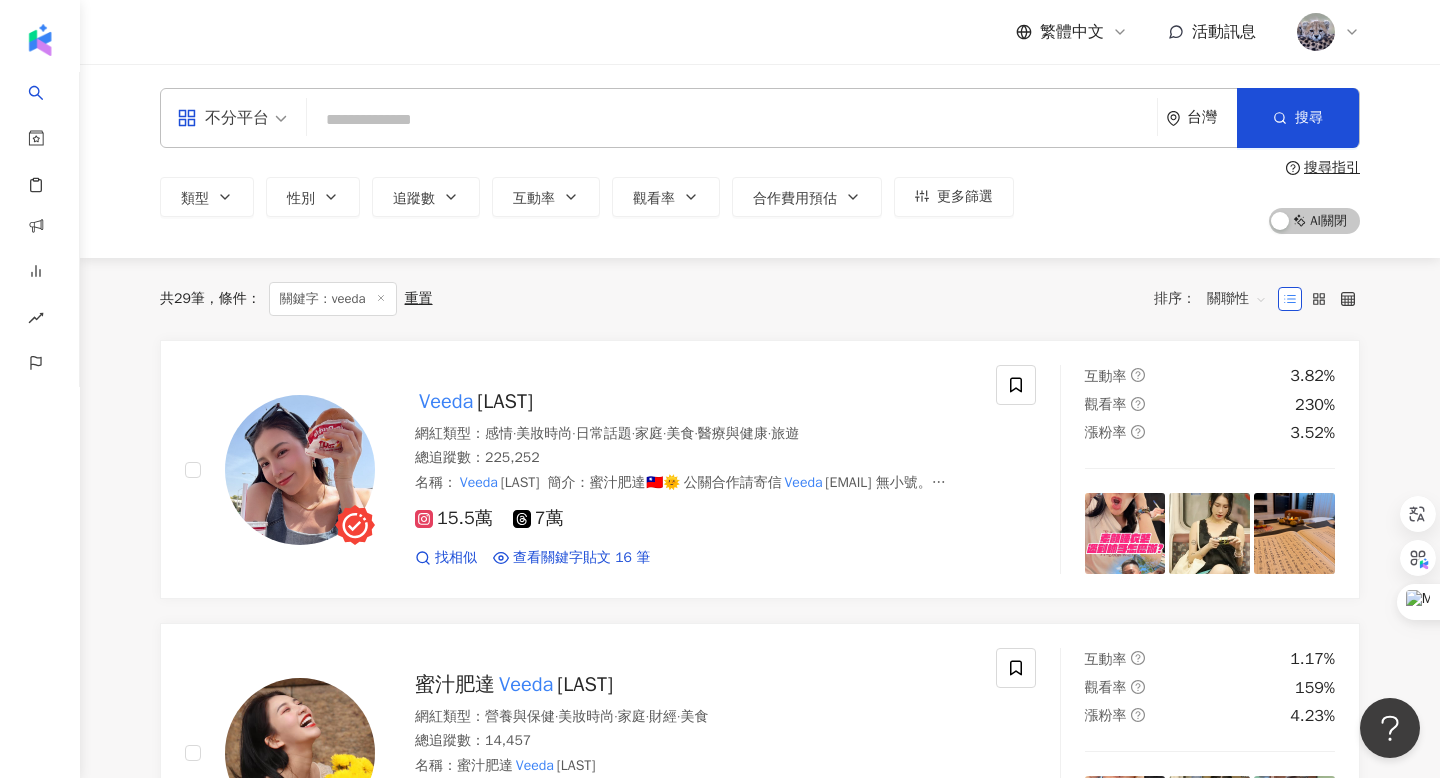 type 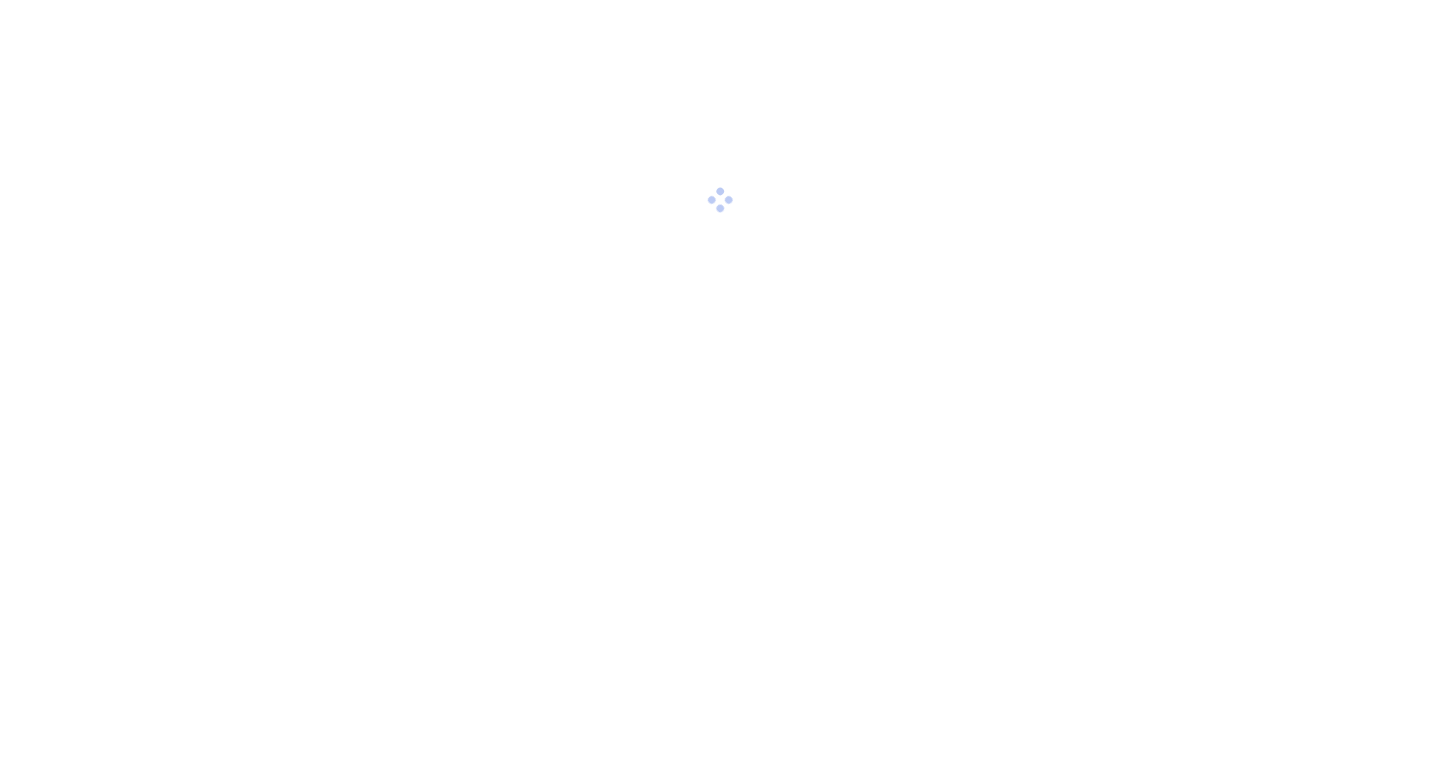 scroll, scrollTop: 0, scrollLeft: 0, axis: both 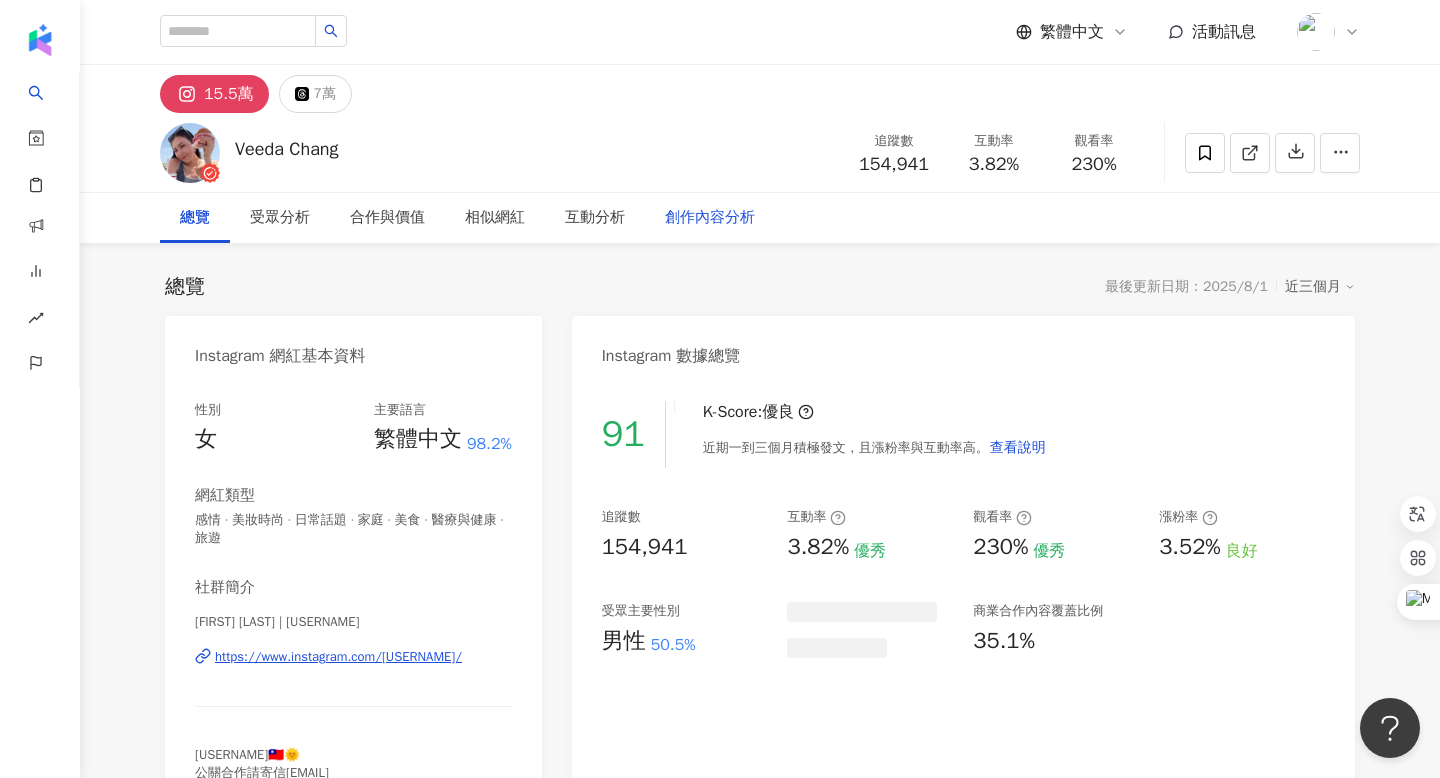 click on "創作內容分析" at bounding box center (710, 218) 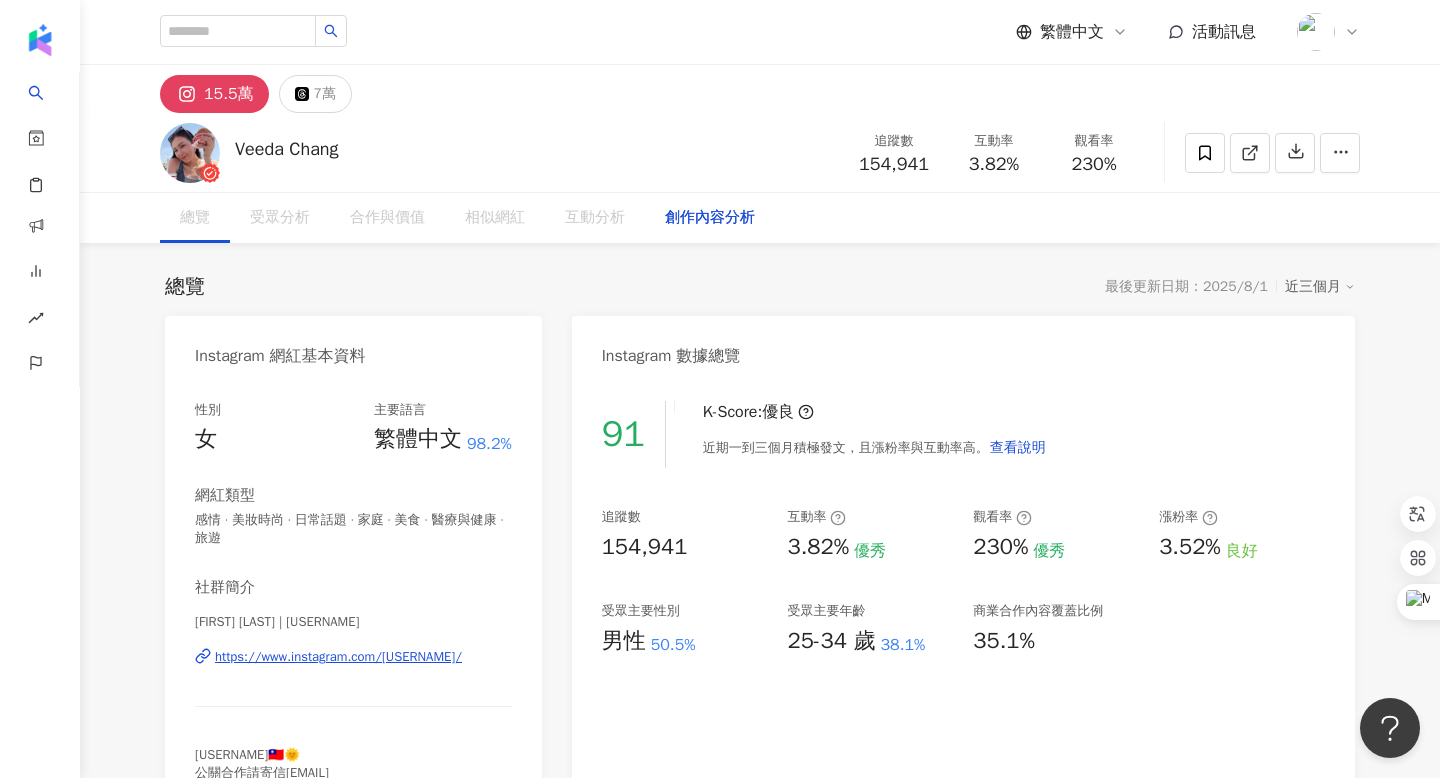 scroll, scrollTop: 97, scrollLeft: 0, axis: vertical 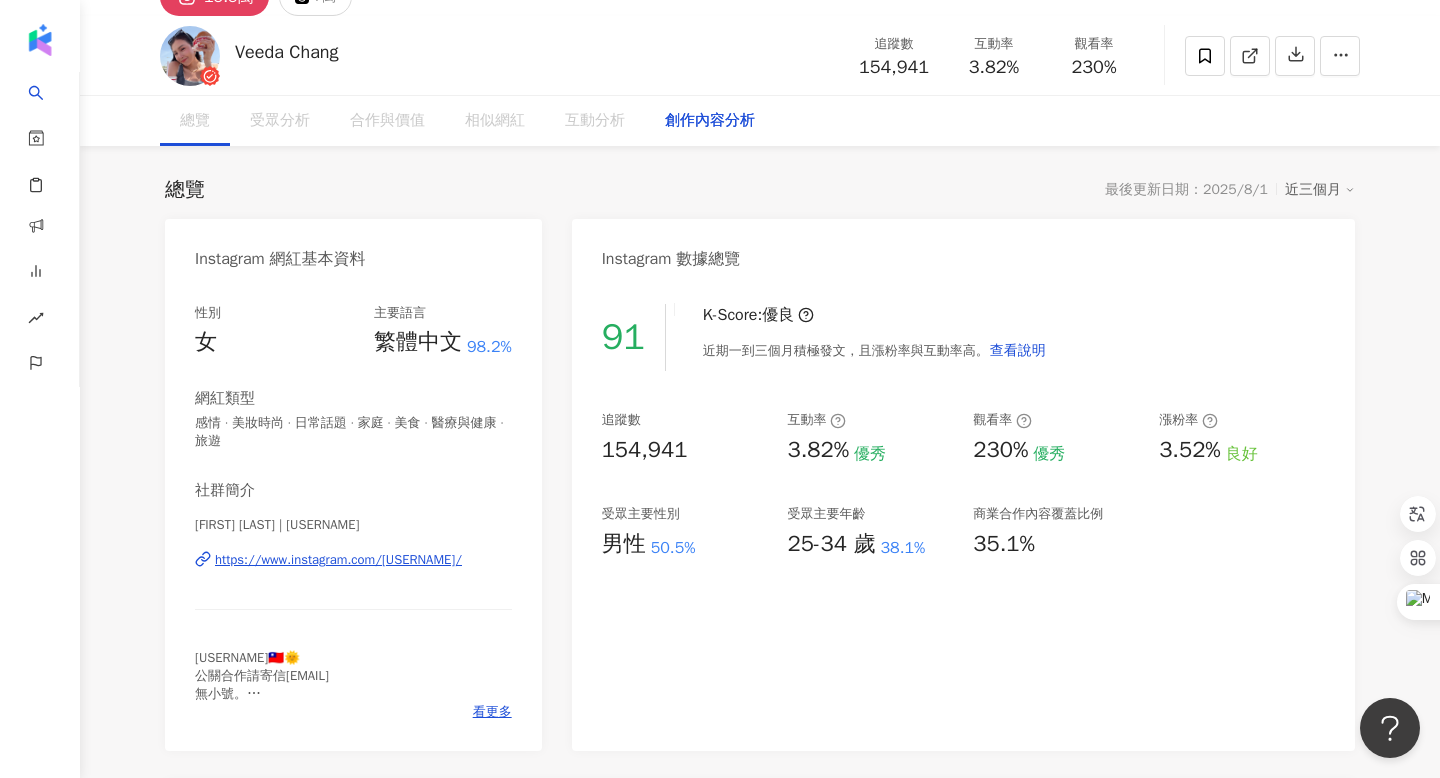 click on "創作內容分析" at bounding box center [710, 121] 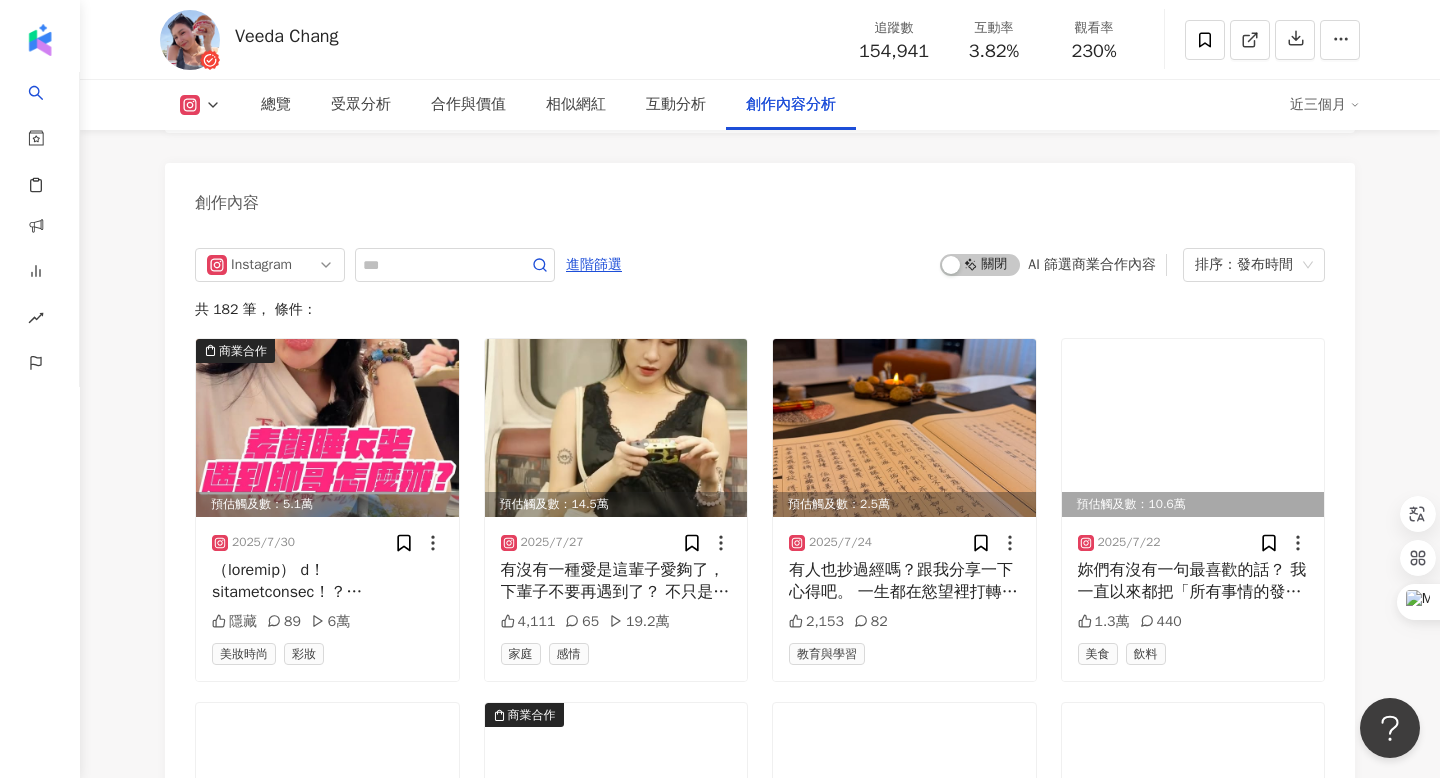scroll, scrollTop: 6174, scrollLeft: 0, axis: vertical 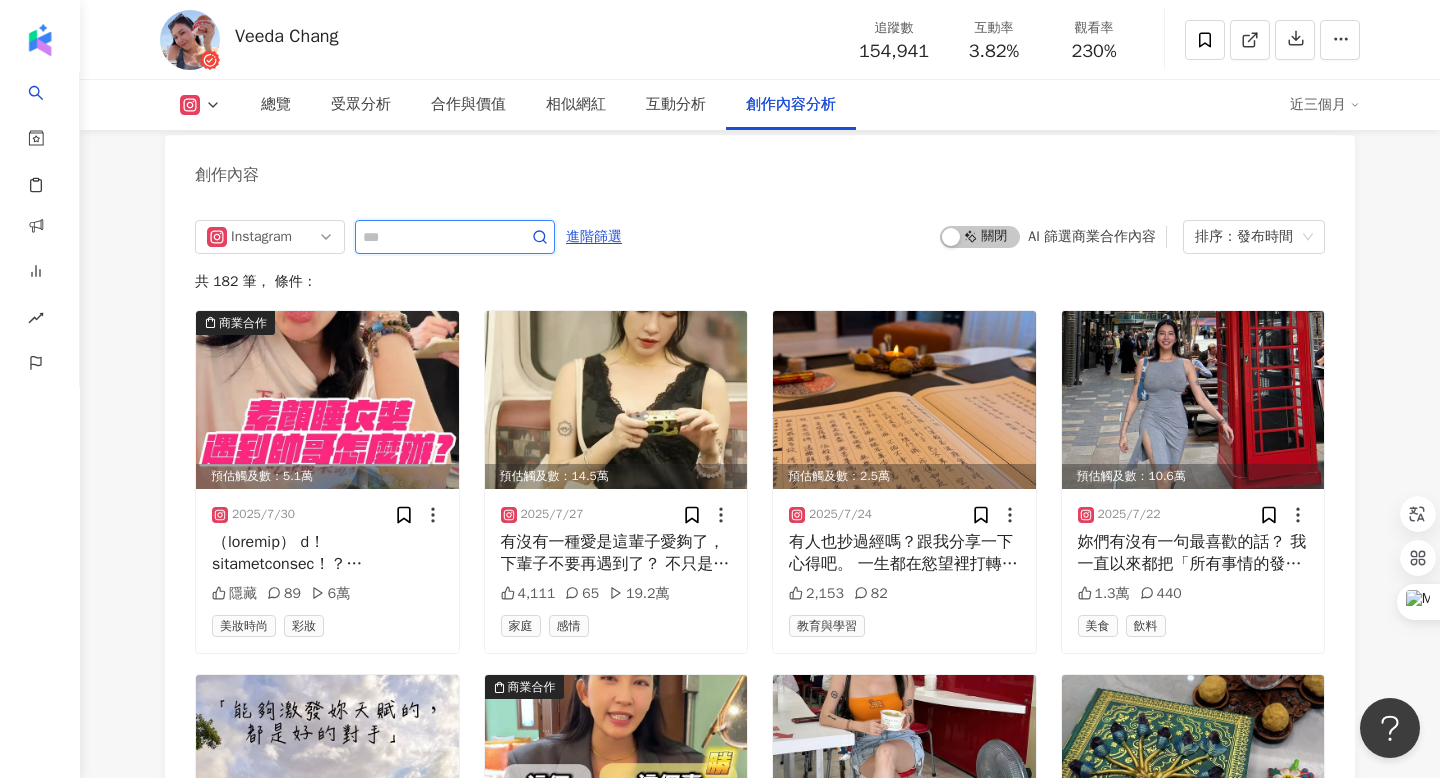 click at bounding box center (433, 237) 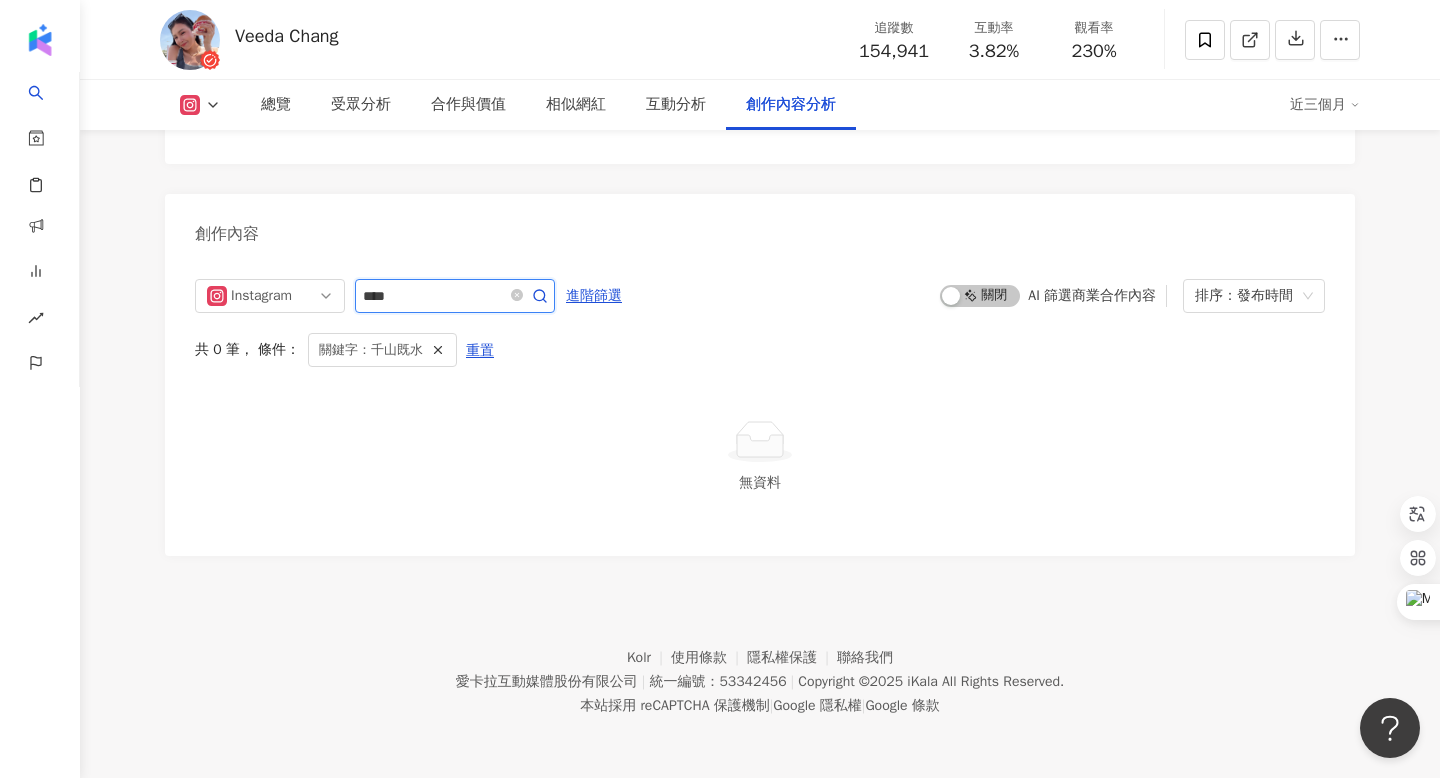scroll, scrollTop: 6160, scrollLeft: 0, axis: vertical 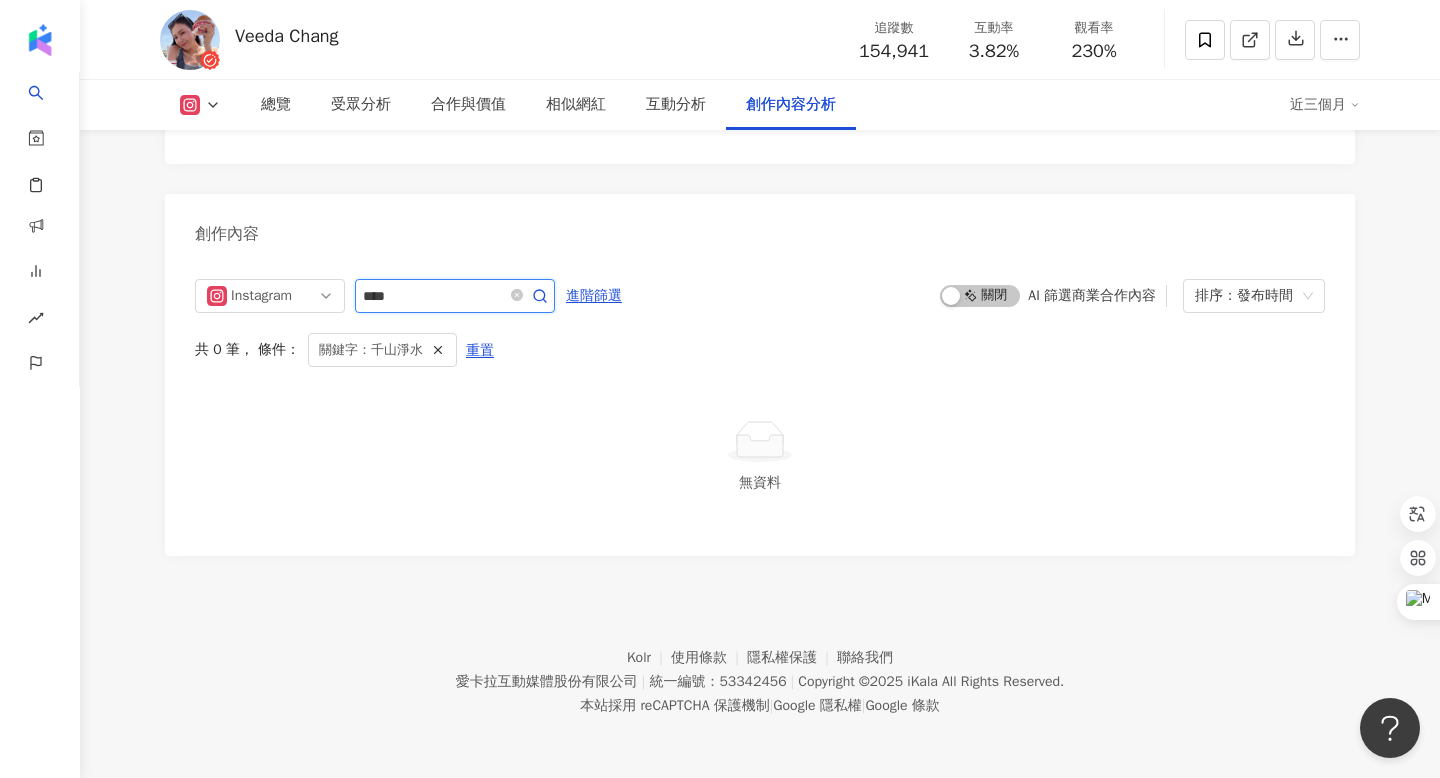 click on "****" at bounding box center [433, 296] 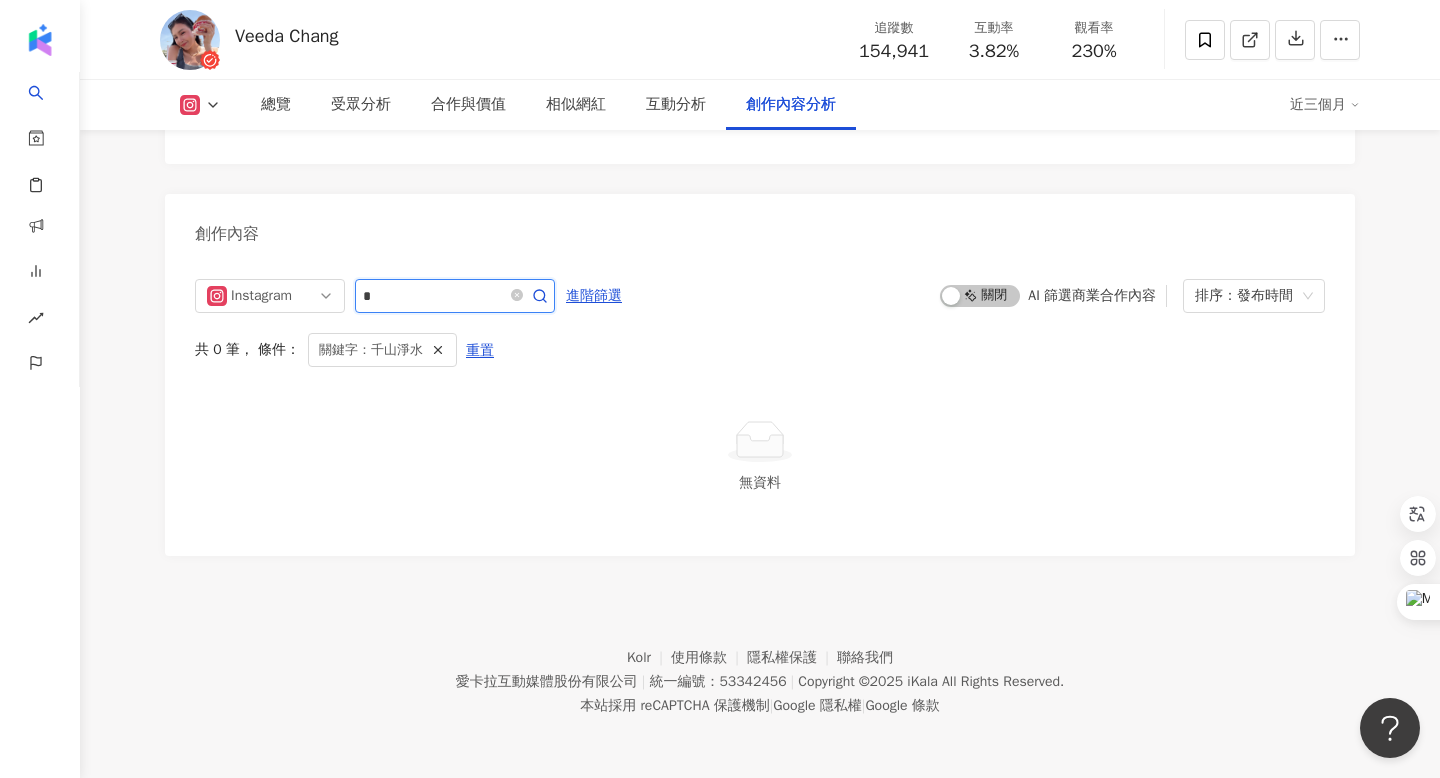 type on "*" 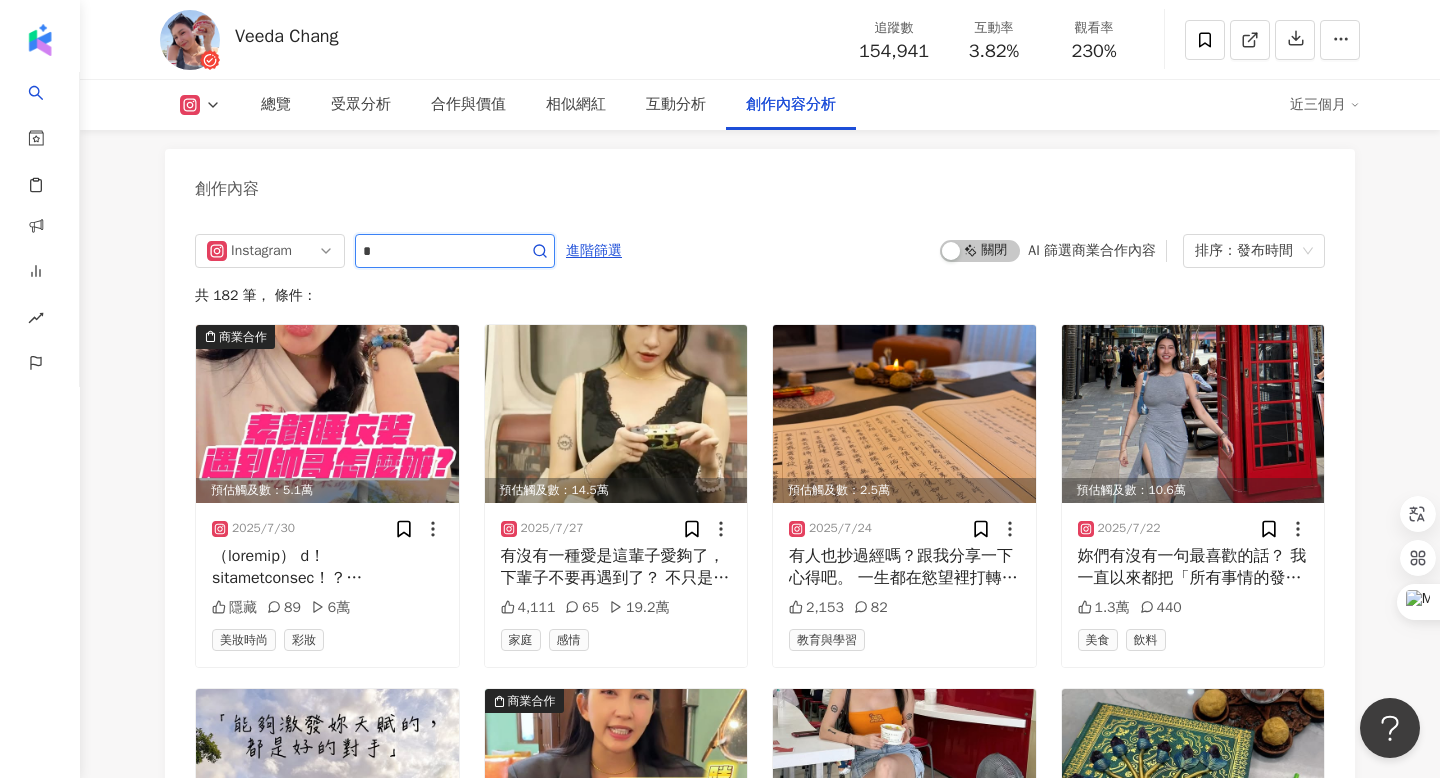 scroll, scrollTop: 6224, scrollLeft: 0, axis: vertical 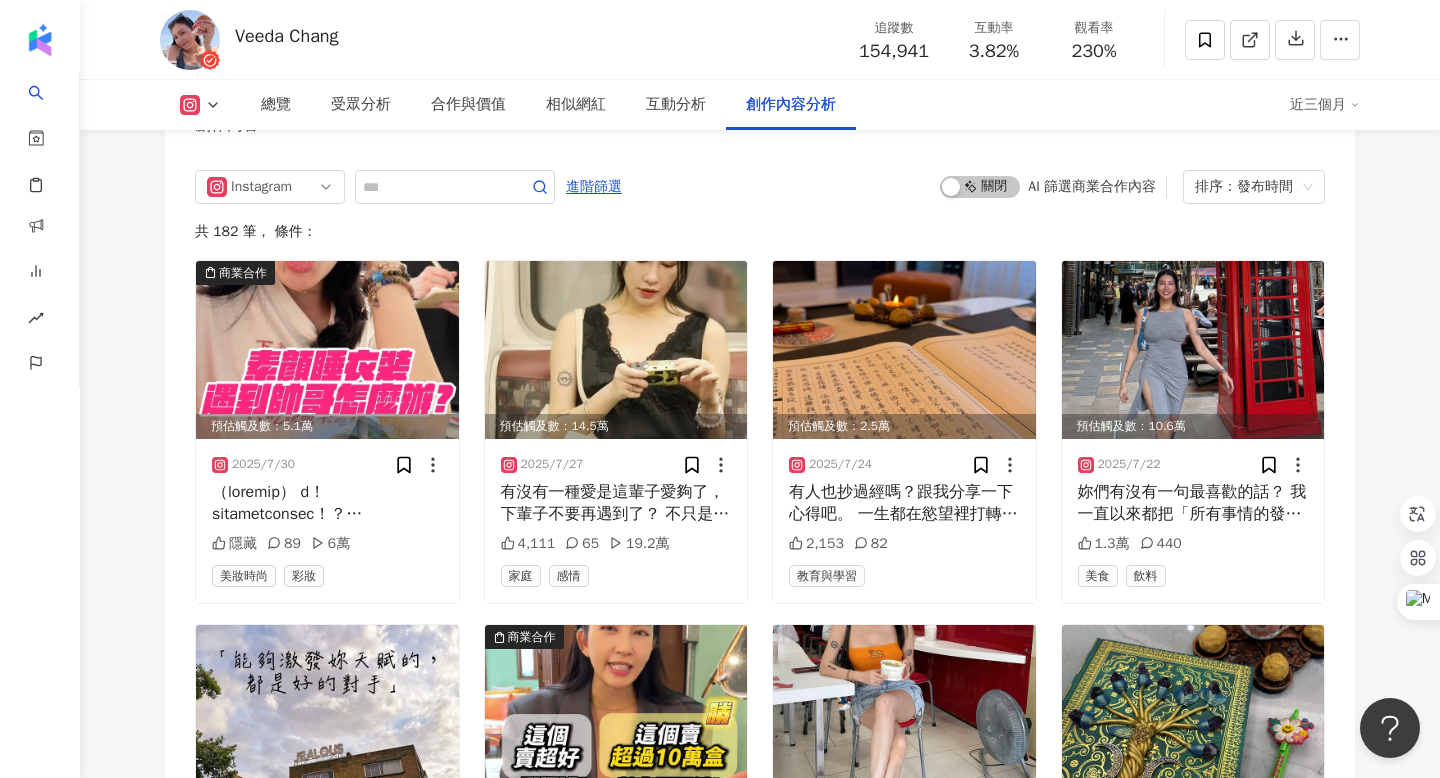 click on "Instagram 進階篩選 啟動 關閉 AI 篩選商業合作內容 排序：發布時間 共 182 筆 ，   條件： 商業合作 預估觸及數：5.1萬 2025/7/30 隱藏 89 6萬 美妝時尚 彩妝 預估觸及數：14.5萬 2025/7/27 有沒有一種愛是這輩子愛夠了，
下輩子不要再遇到了？
不只是愛情，親情也是，
很多妳最愛的家人其實傷妳最深，
上次看到「車站理論」
人生就像一座車站，
人們在你的生命中來來去去。
有些人來，是為了教會你一些事；
有些人，只陪你走一段路，
還有些人，甚至來不及好好道別，就悄然離開。
我們每個人都在不同的旅途上，
擦肩而過，留下回憶。
謝謝英國小姊姊拍的影片，太喜翻惹 4,111 65 19.2萬 家庭 感情 預估觸及數：2.5萬 2025/7/24 2,153 82 教育與學習 預估觸及數：10.6萬 2025/7/22 1.3萬 440 美食 飲料 預估觸及數：7,741 2025/7/20 隱藏 7 商業合作 預估觸及數：10萬 2025/7/15 隱藏 28 12.9萬 35" at bounding box center [760, 784] 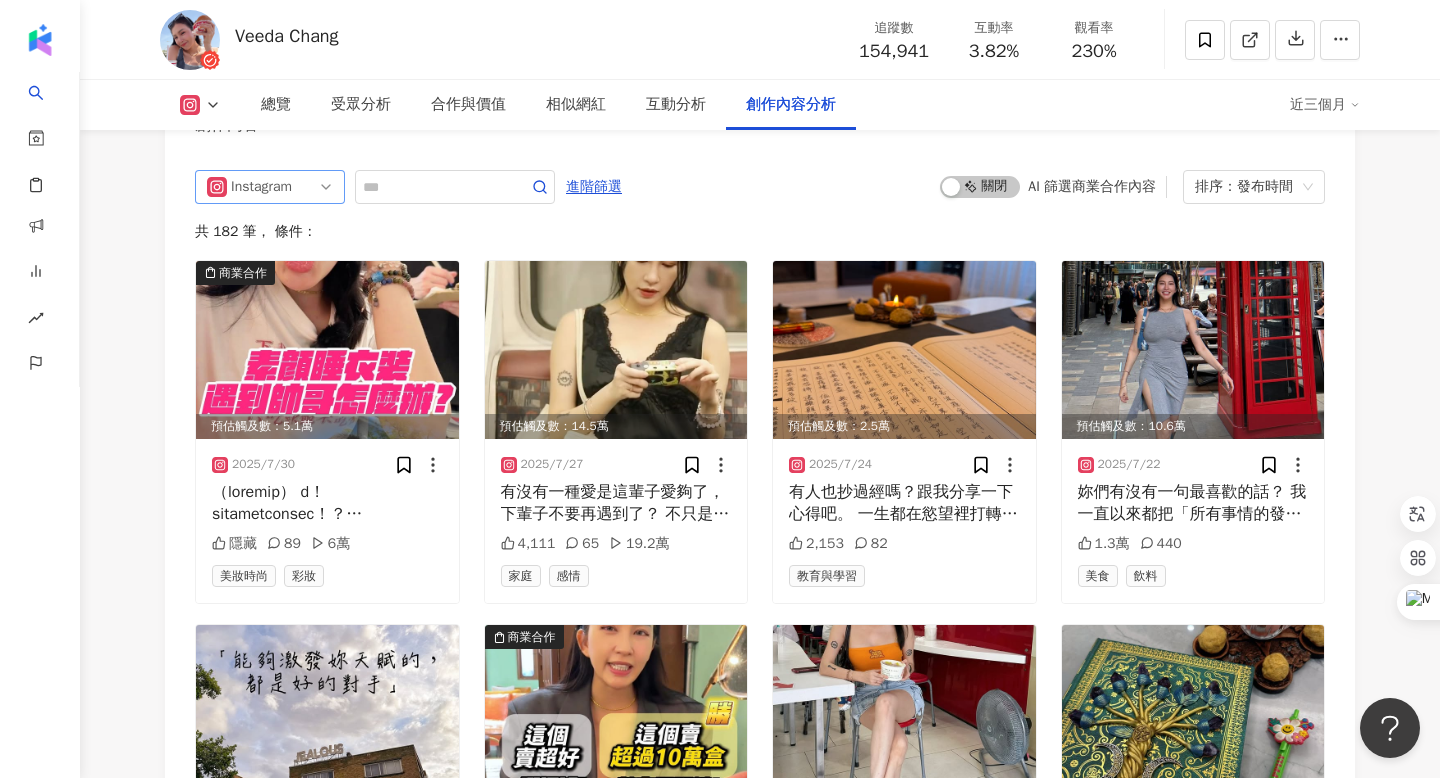 click on "Instagram" at bounding box center (270, 187) 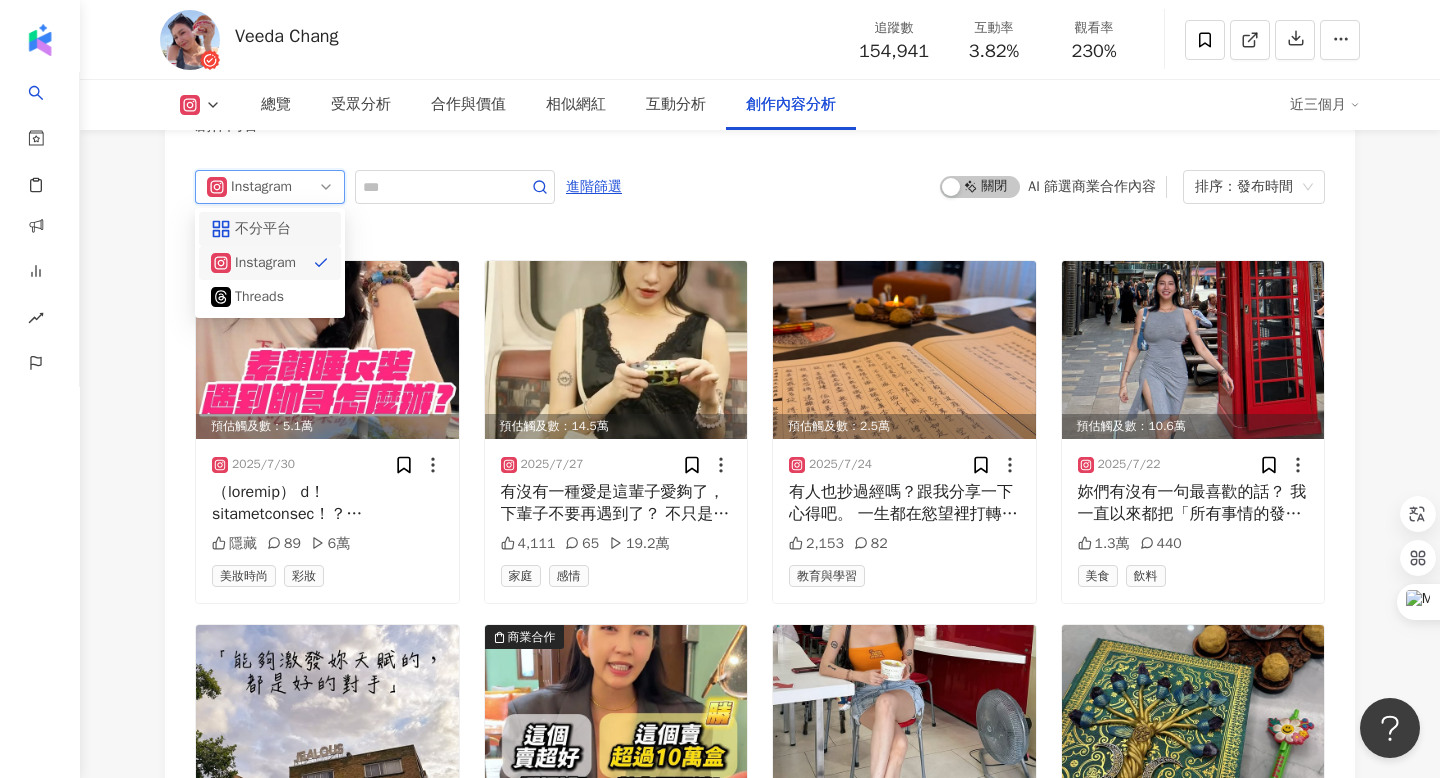 click on "不分平台" at bounding box center [270, 229] 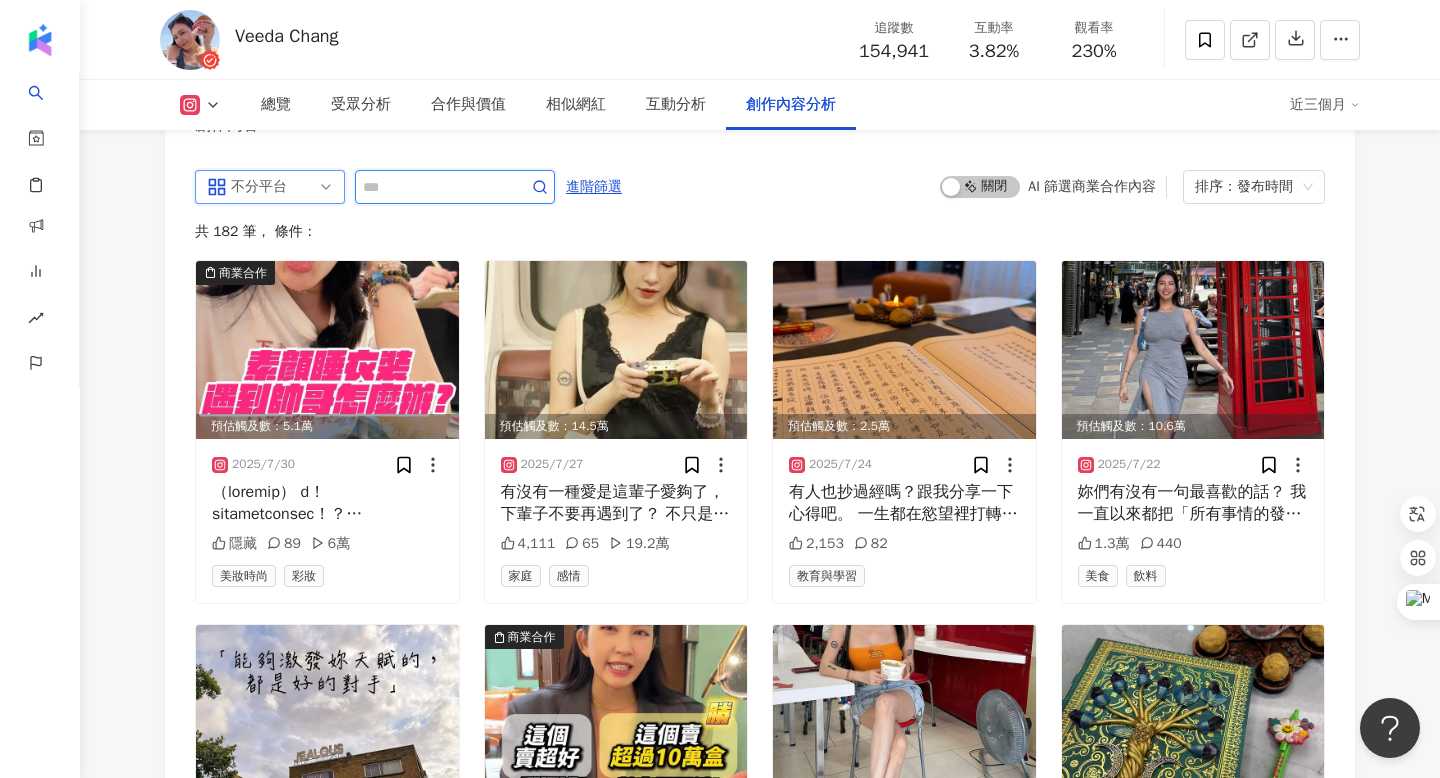 click at bounding box center (433, 187) 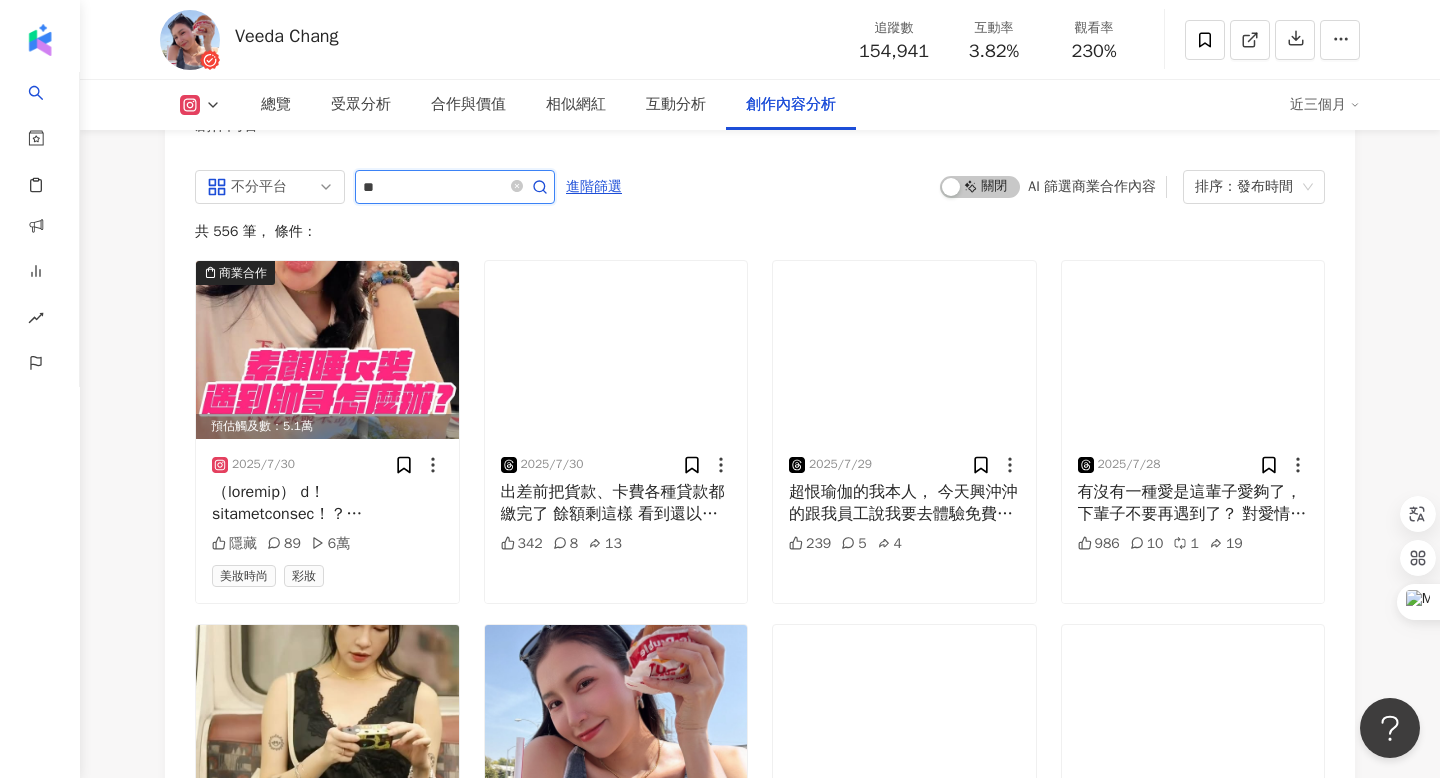 type on "*" 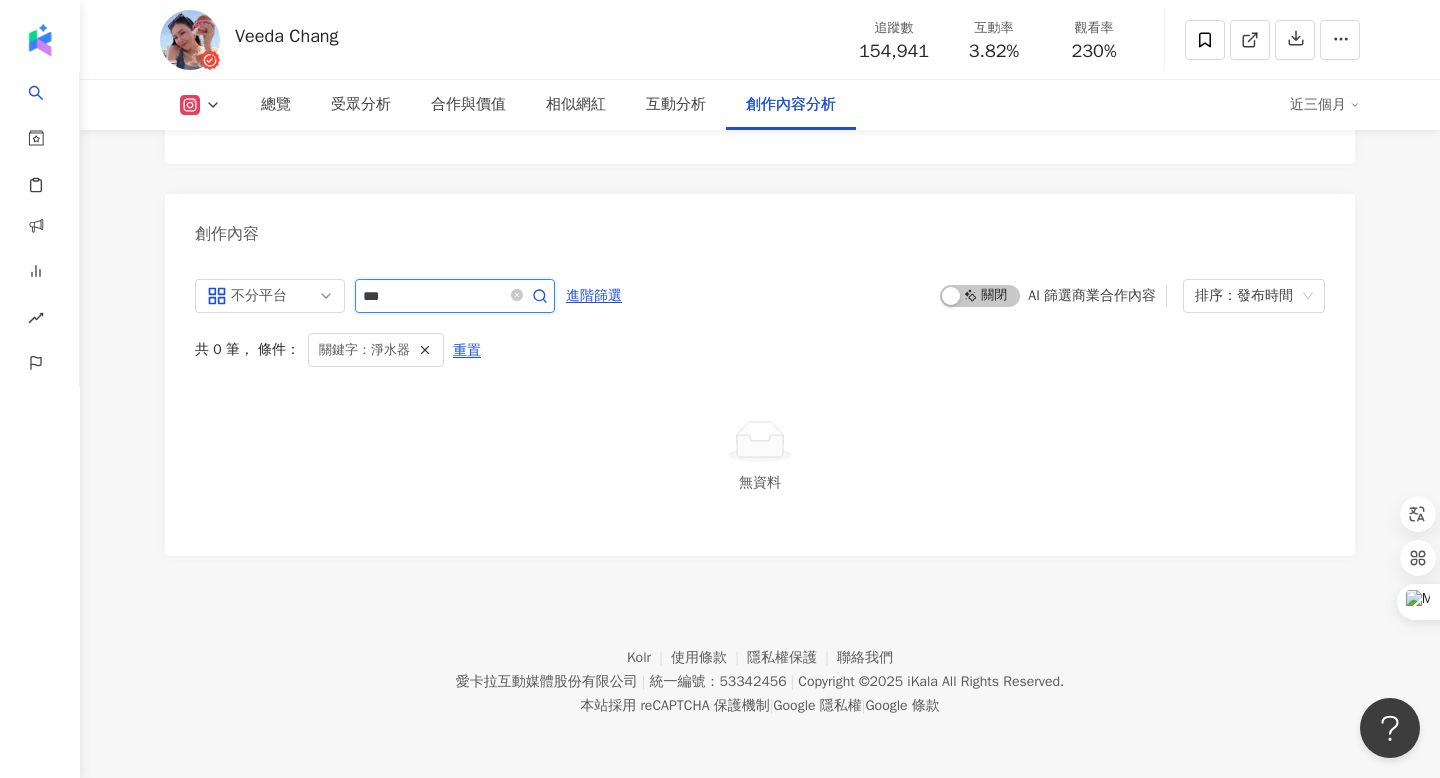 scroll, scrollTop: 6160, scrollLeft: 0, axis: vertical 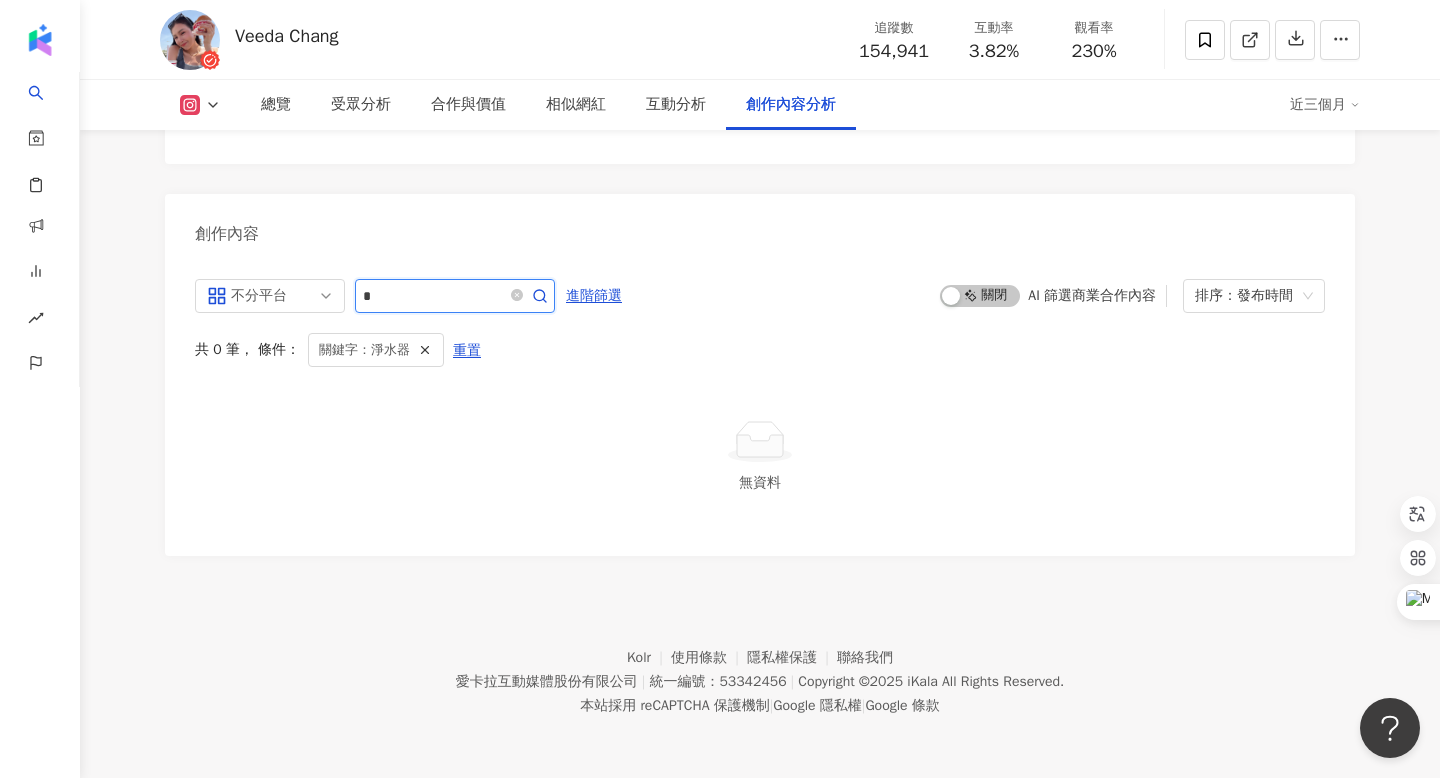 type on "*" 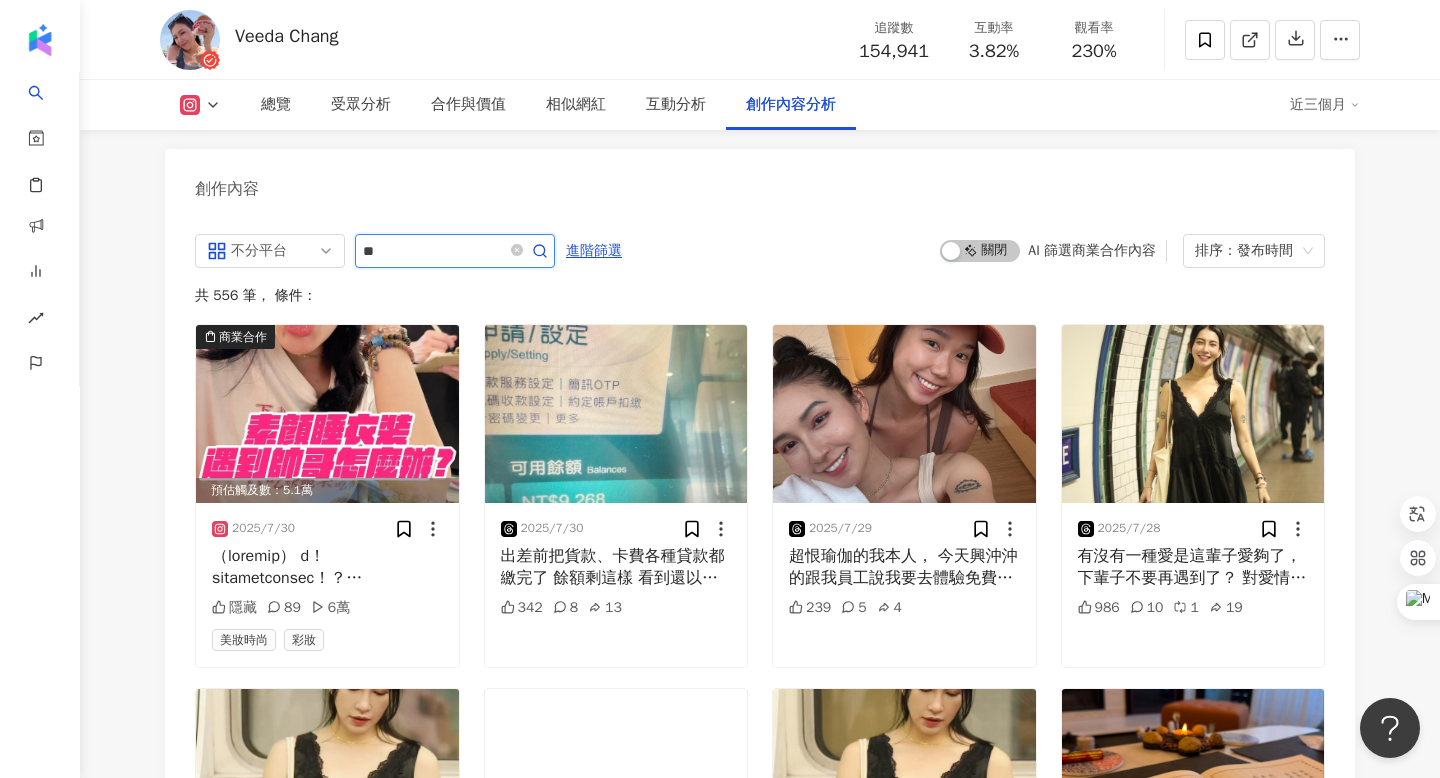 scroll, scrollTop: 6224, scrollLeft: 0, axis: vertical 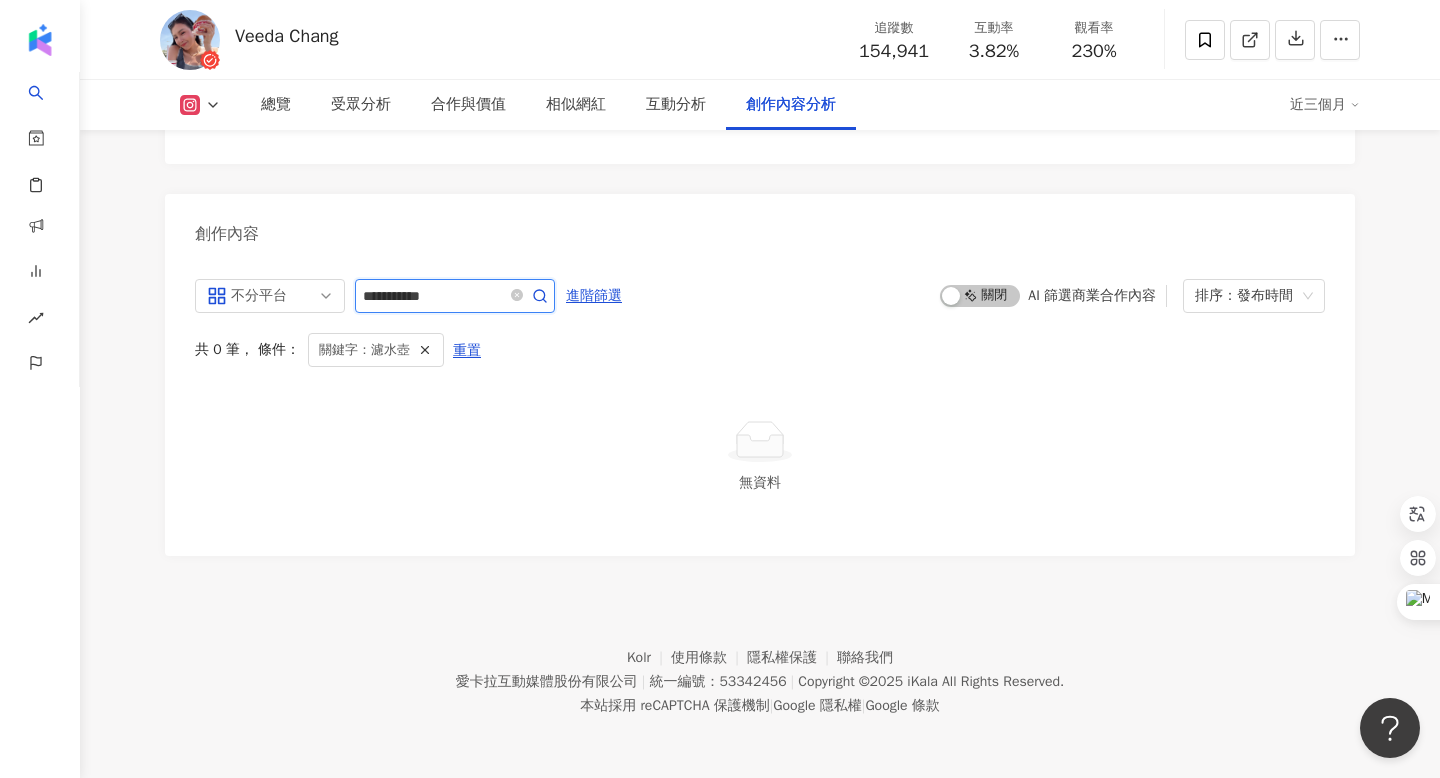 click 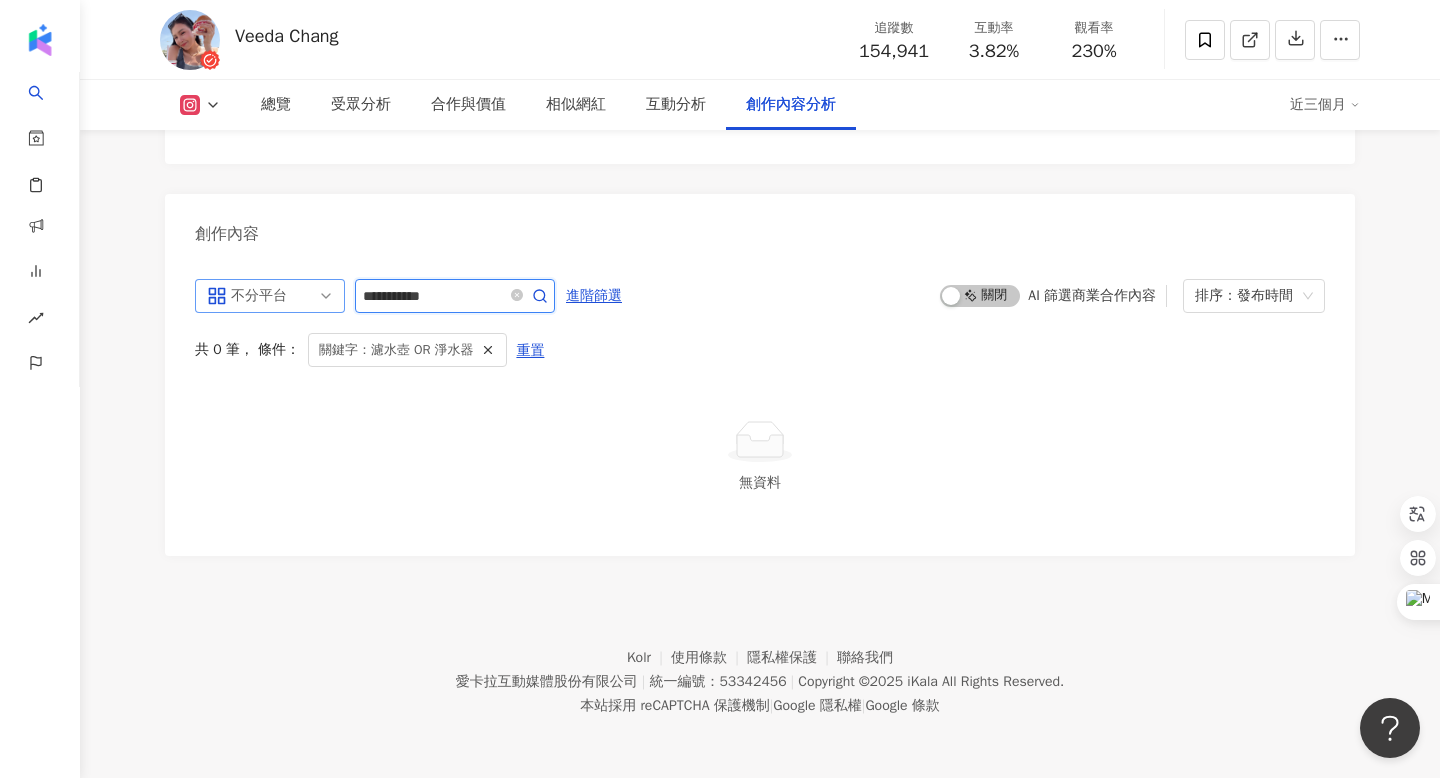 drag, startPoint x: 490, startPoint y: 301, endPoint x: 319, endPoint y: 296, distance: 171.07309 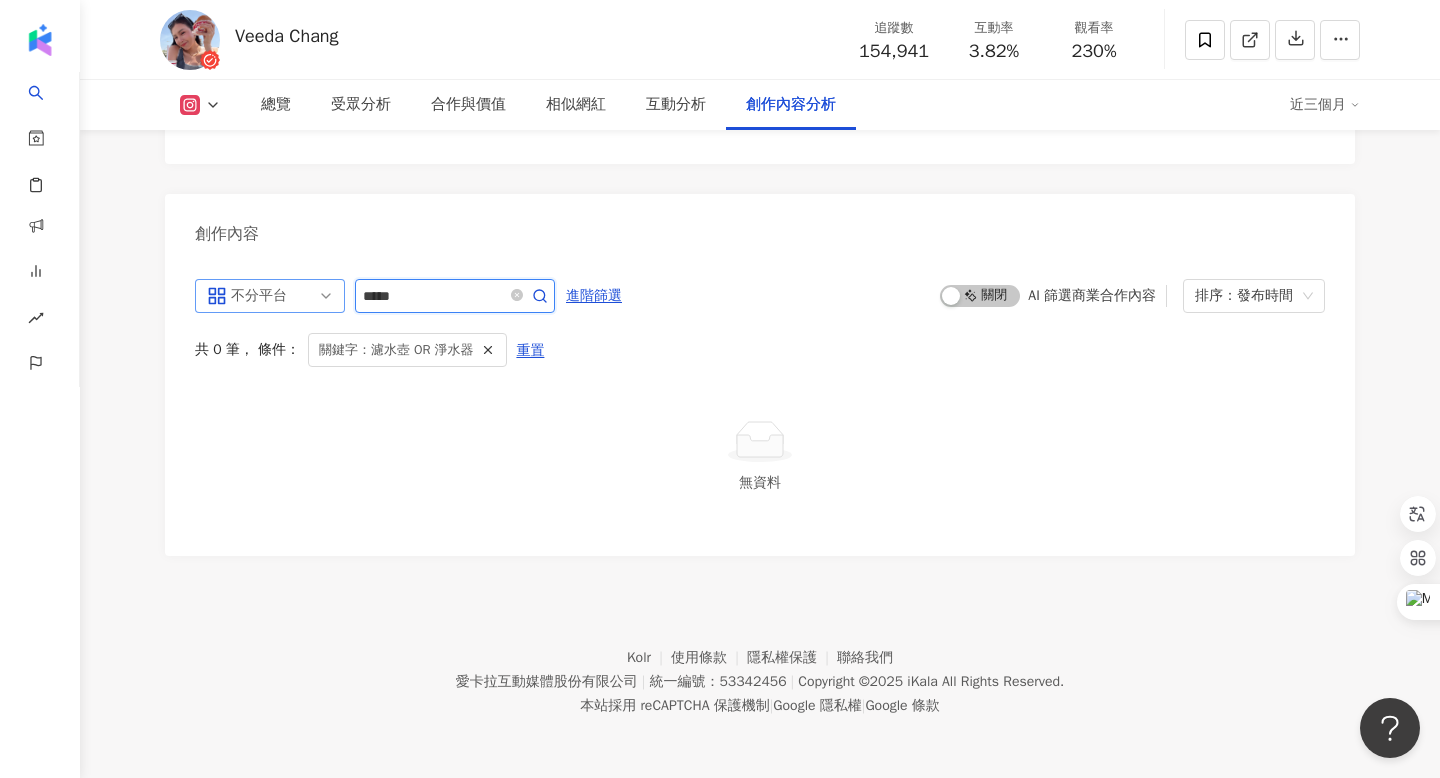 type on "*****" 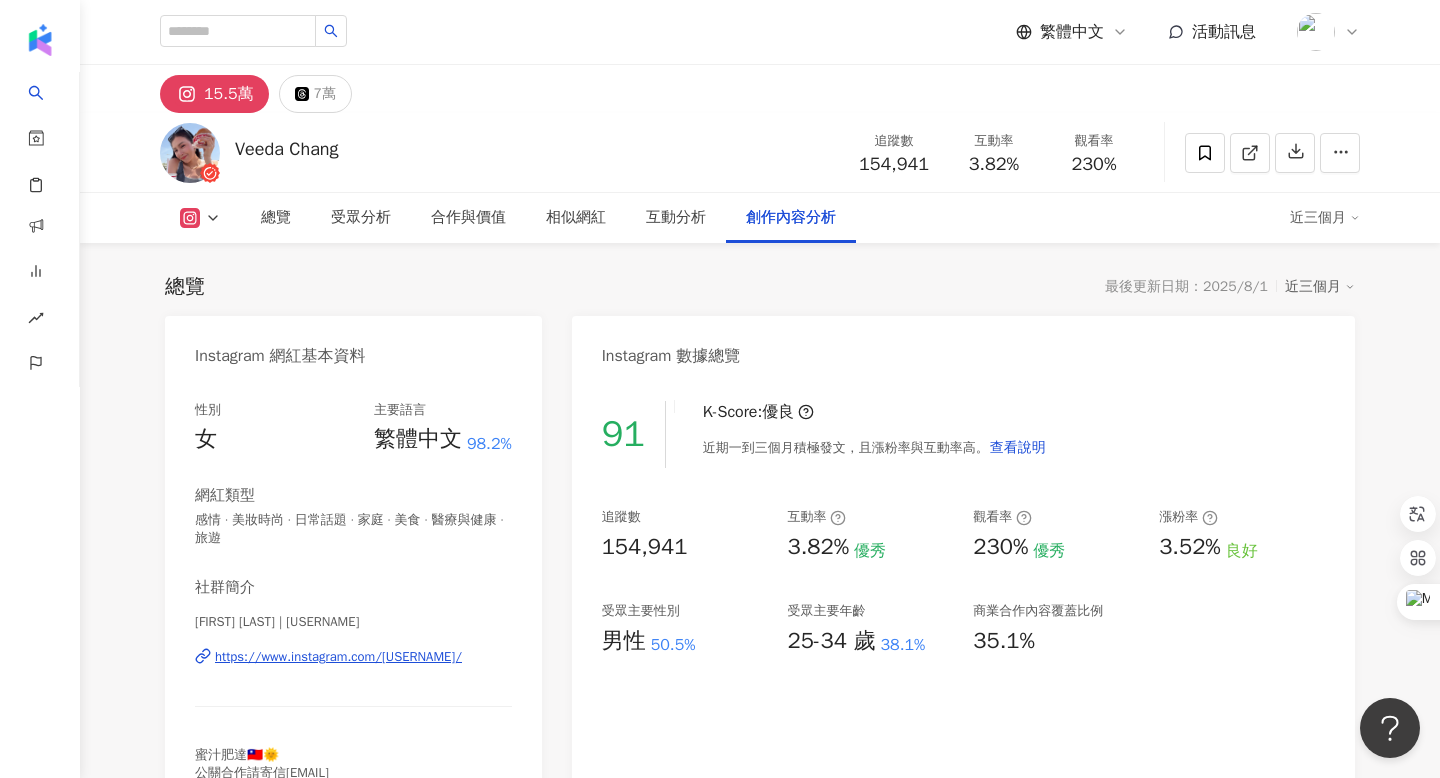 scroll, scrollTop: 6160, scrollLeft: 0, axis: vertical 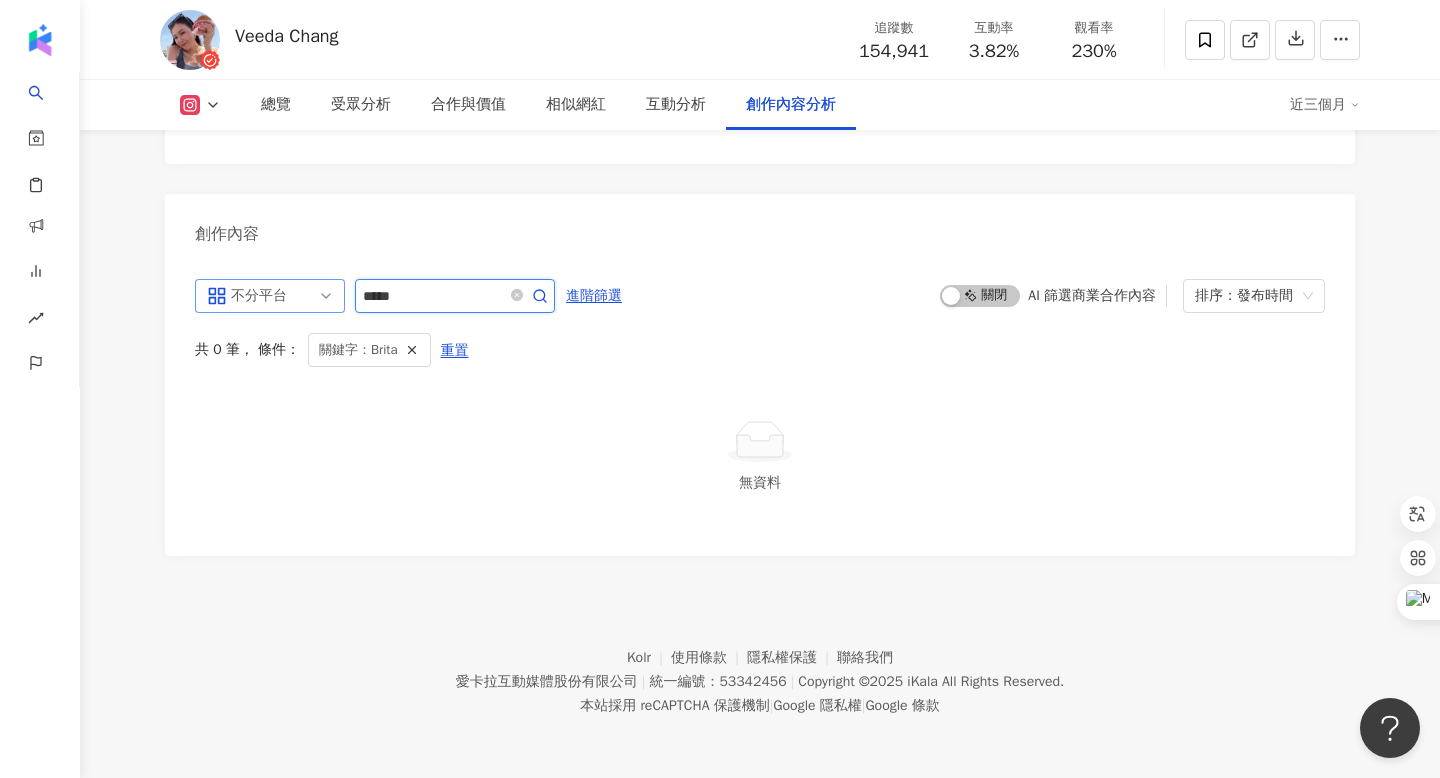 drag, startPoint x: 449, startPoint y: 288, endPoint x: 307, endPoint y: 286, distance: 142.01408 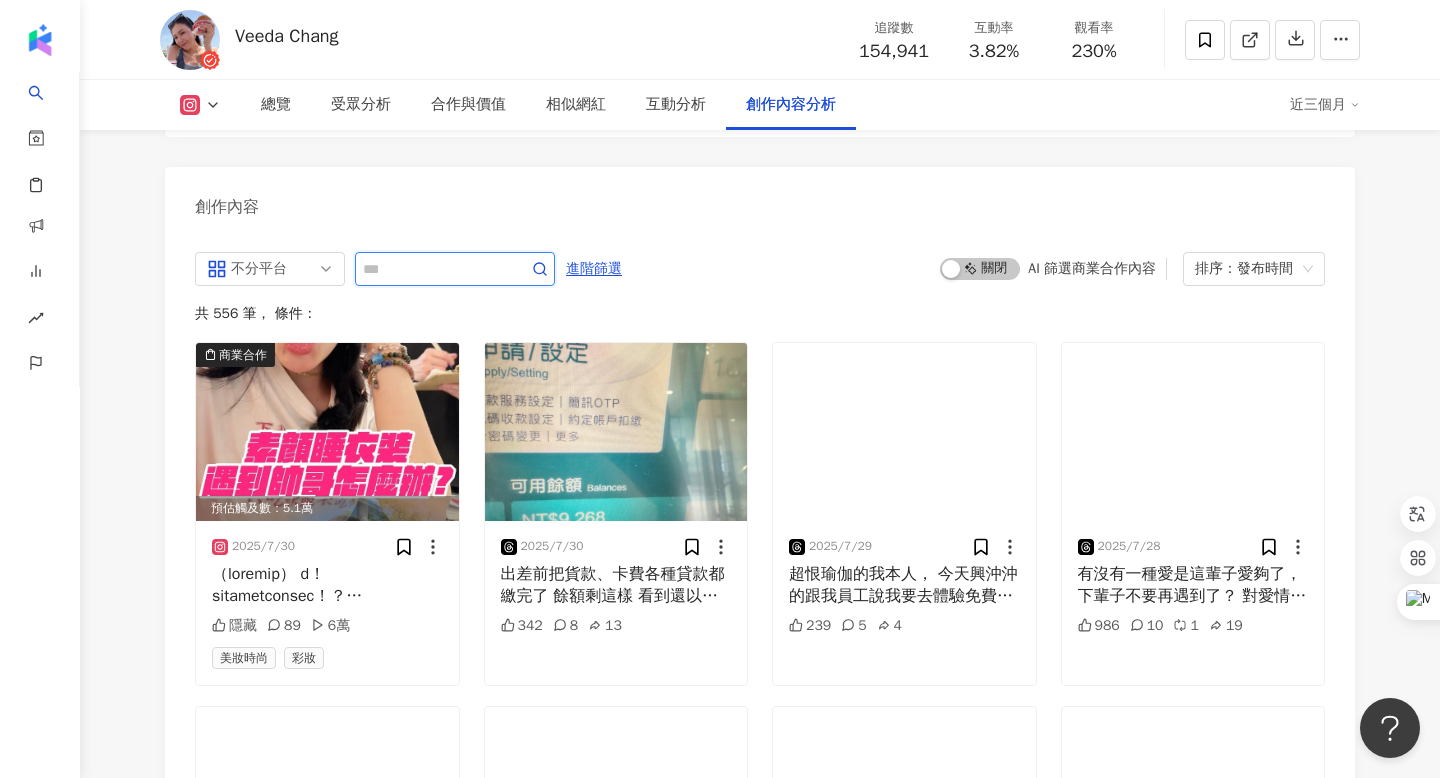 scroll, scrollTop: 6160, scrollLeft: 0, axis: vertical 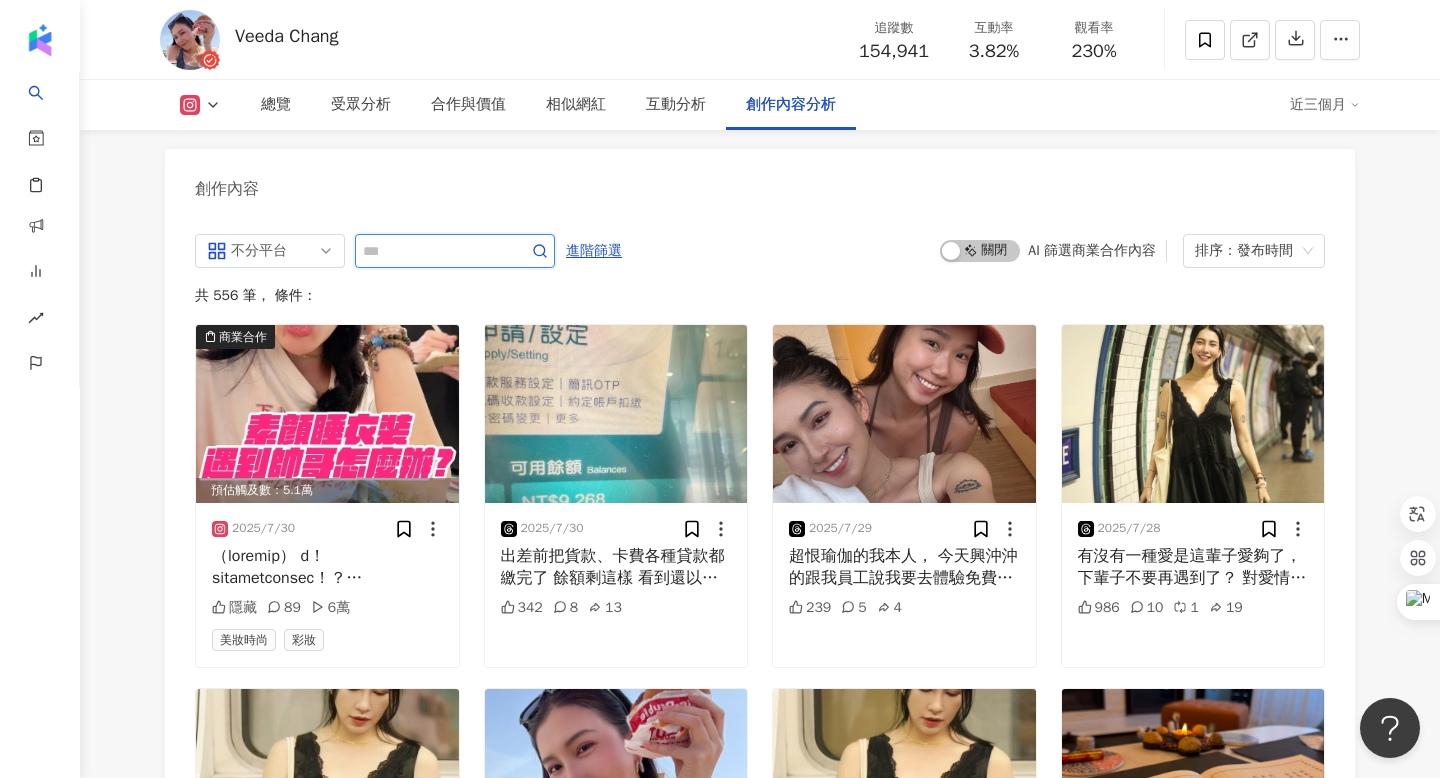 click at bounding box center (433, 251) 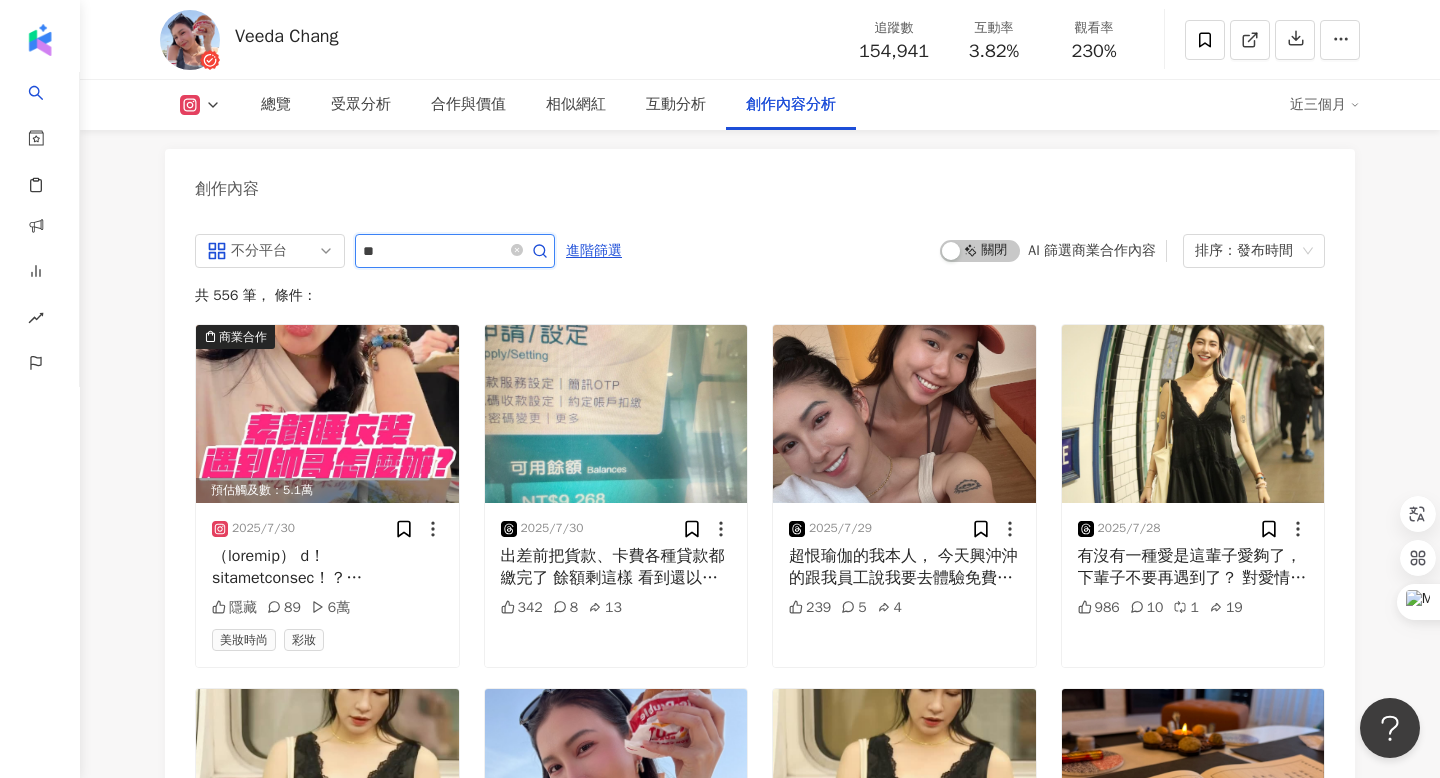 type on "**" 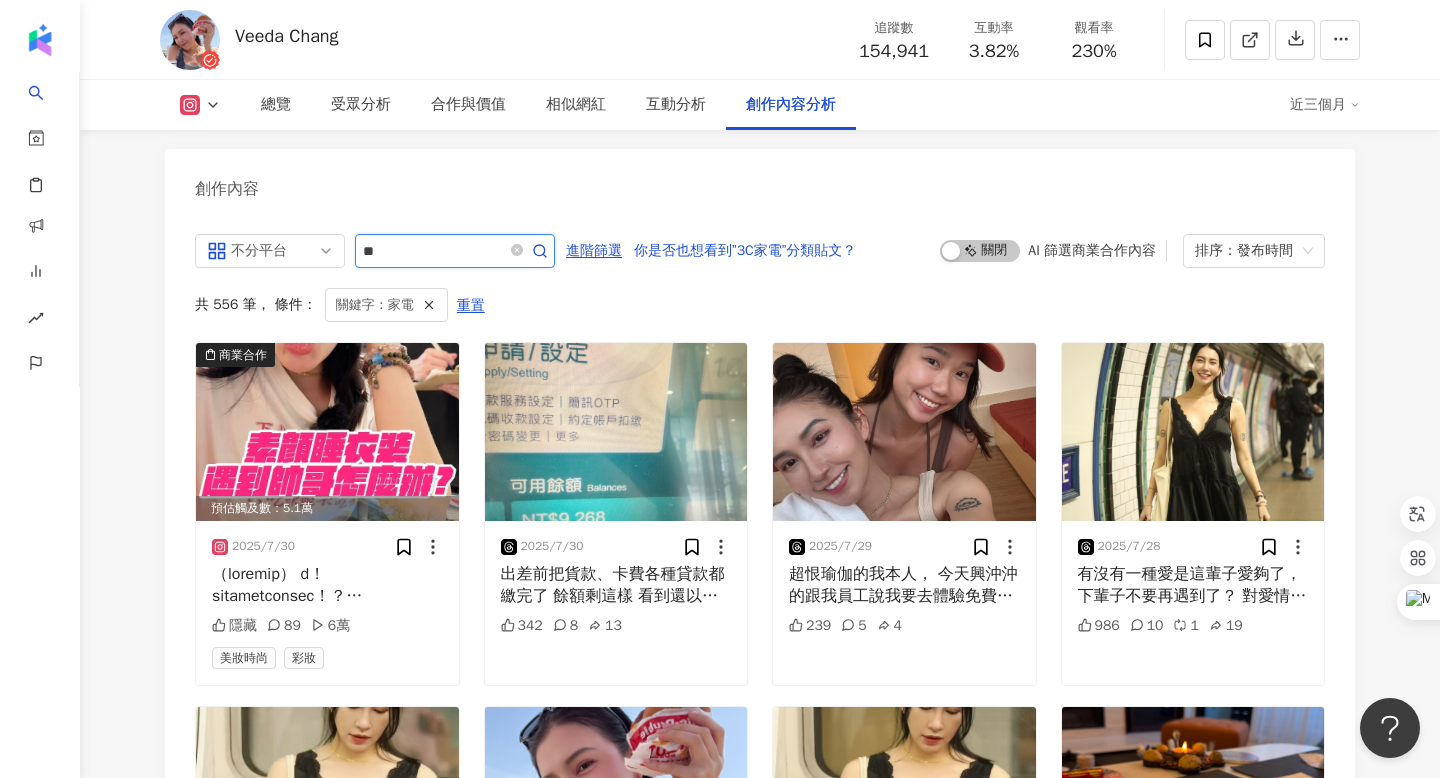 scroll, scrollTop: 6224, scrollLeft: 0, axis: vertical 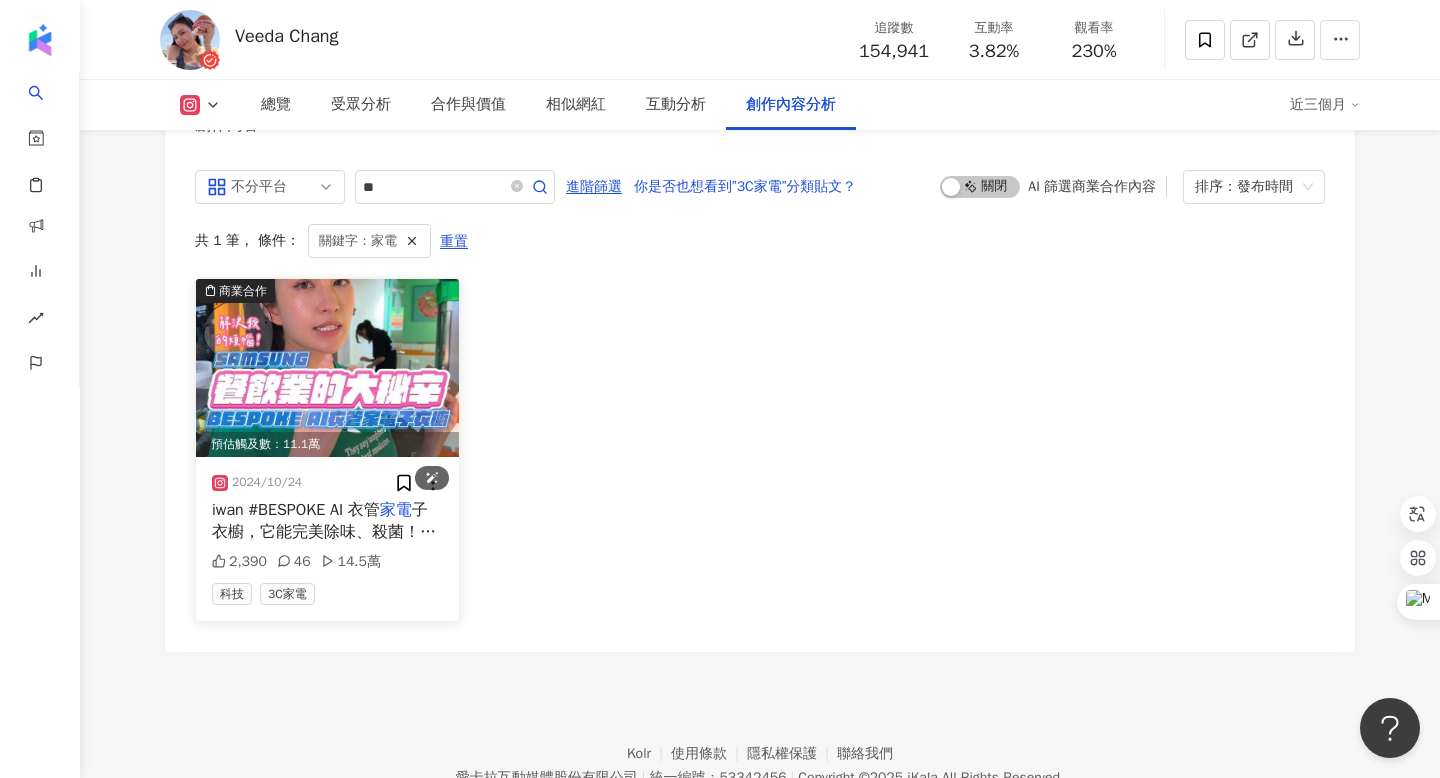 click at bounding box center (327, 368) 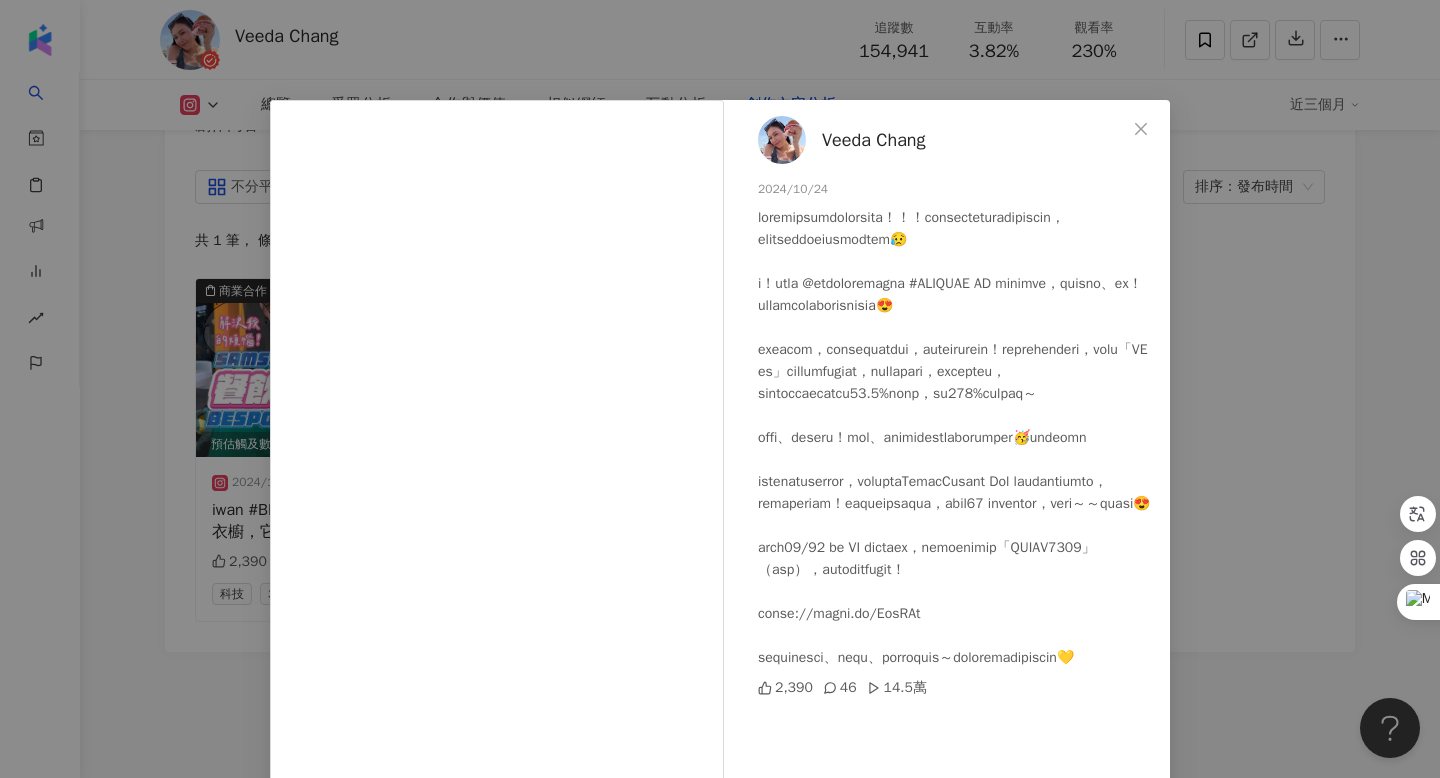 scroll, scrollTop: 59, scrollLeft: 0, axis: vertical 